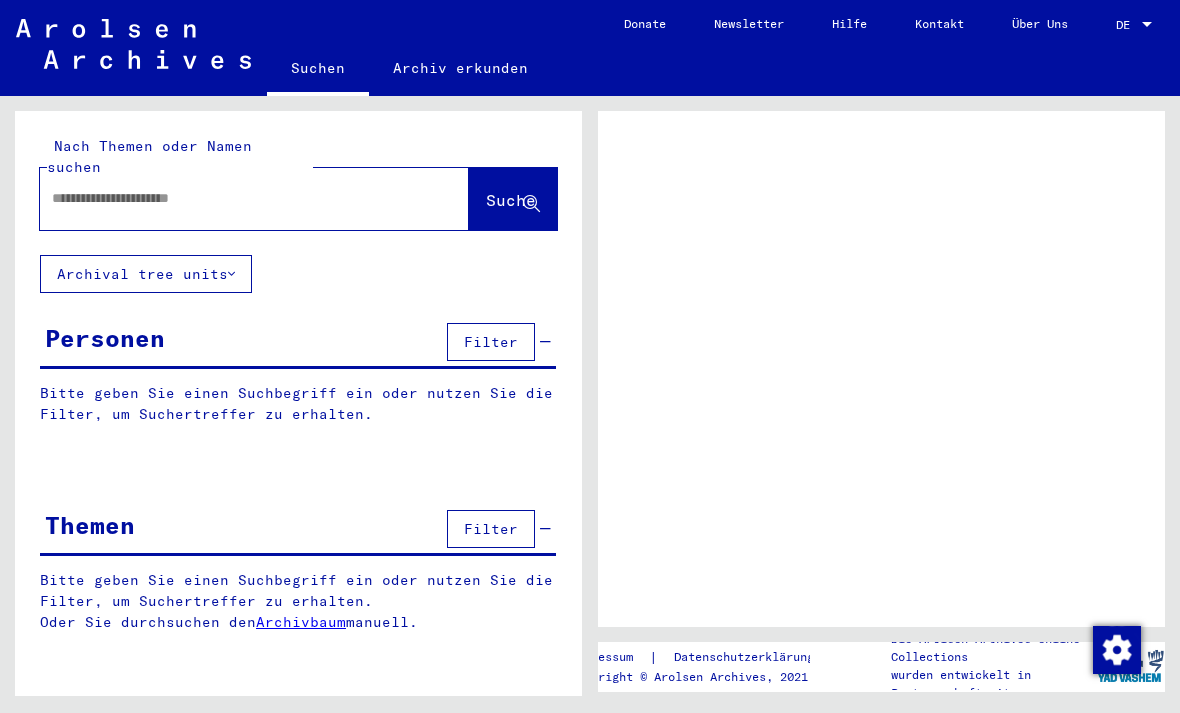scroll, scrollTop: 0, scrollLeft: 0, axis: both 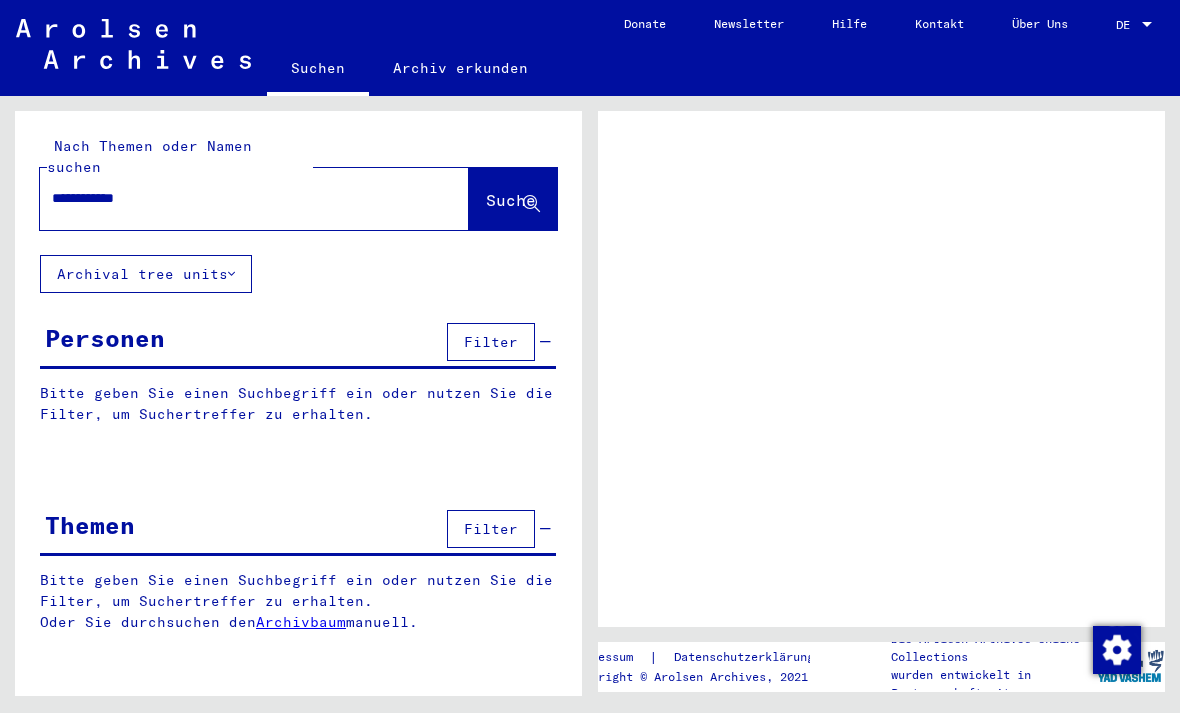type on "**********" 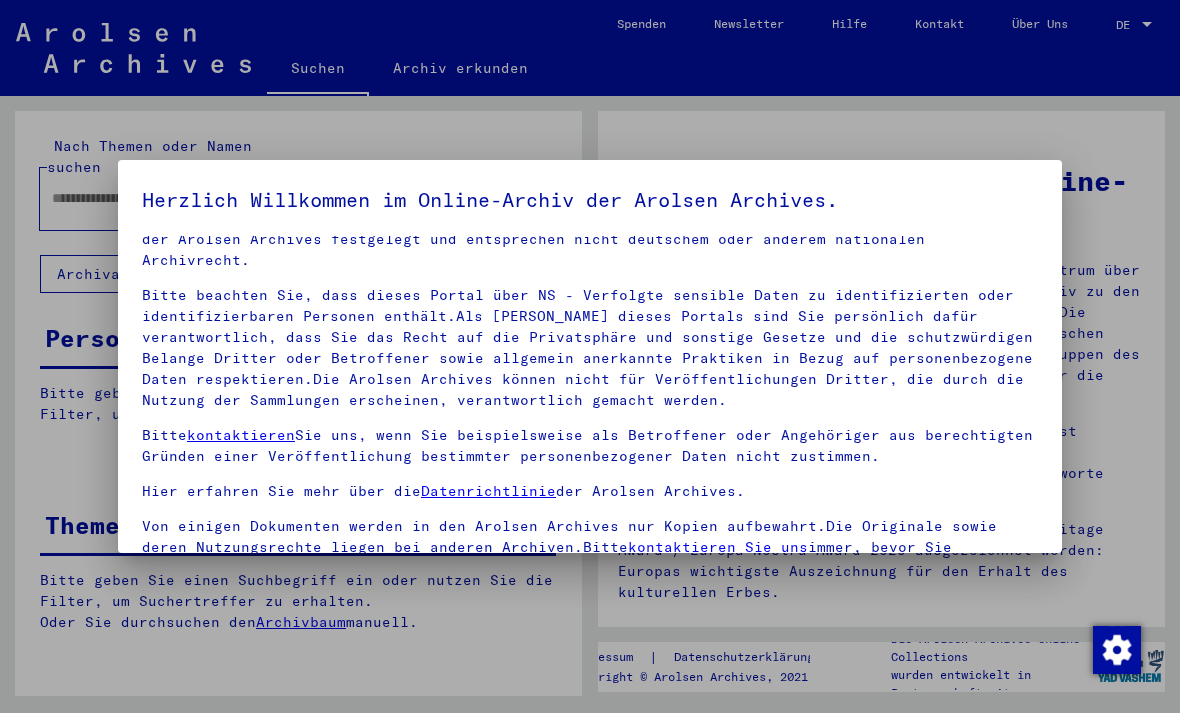 scroll, scrollTop: 41, scrollLeft: 0, axis: vertical 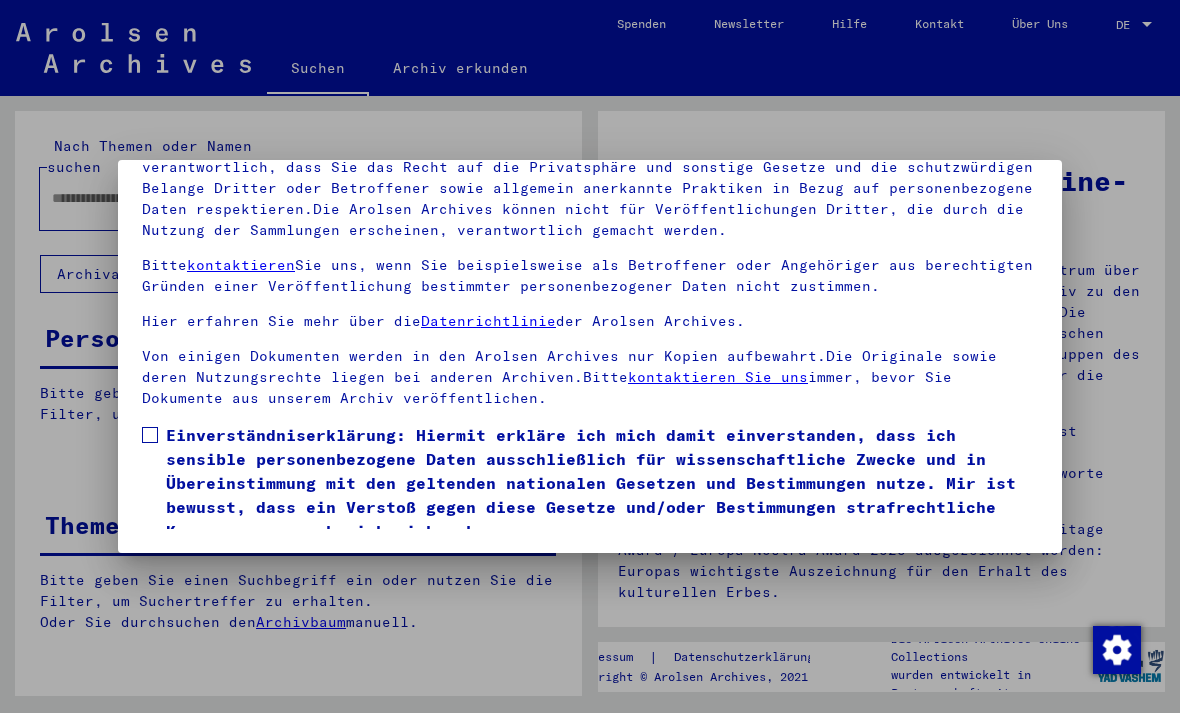 click at bounding box center (150, 435) 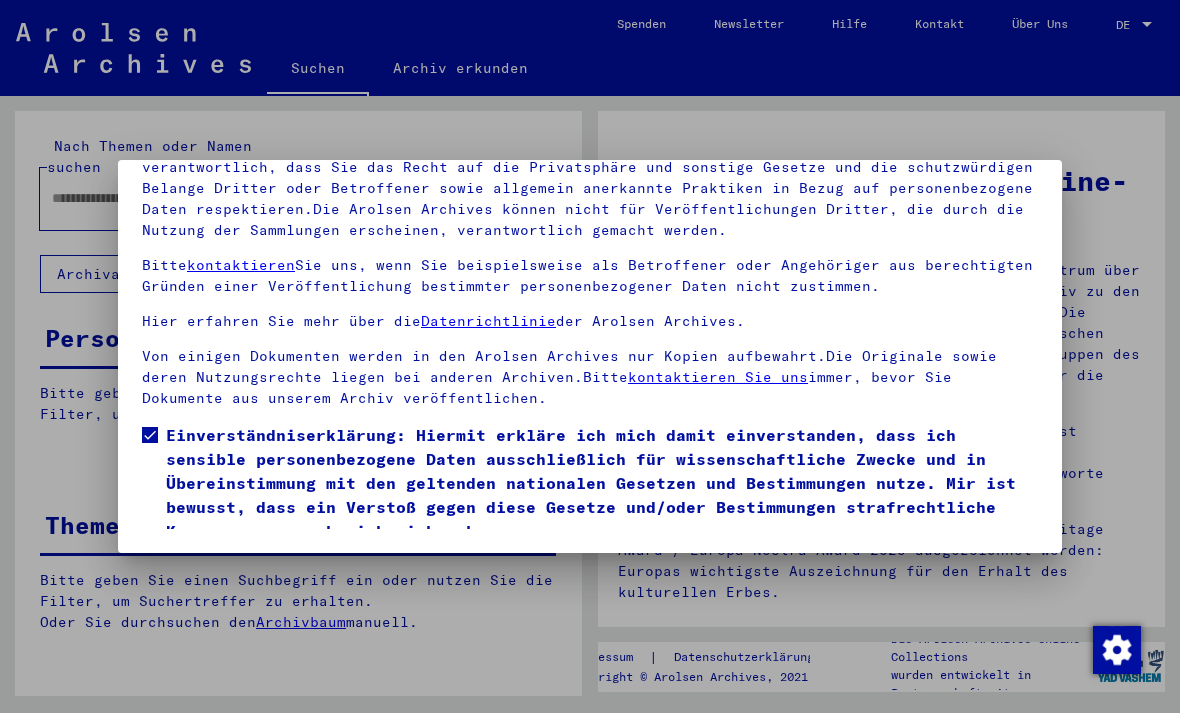 click on "Ich stimme zu" at bounding box center [217, 572] 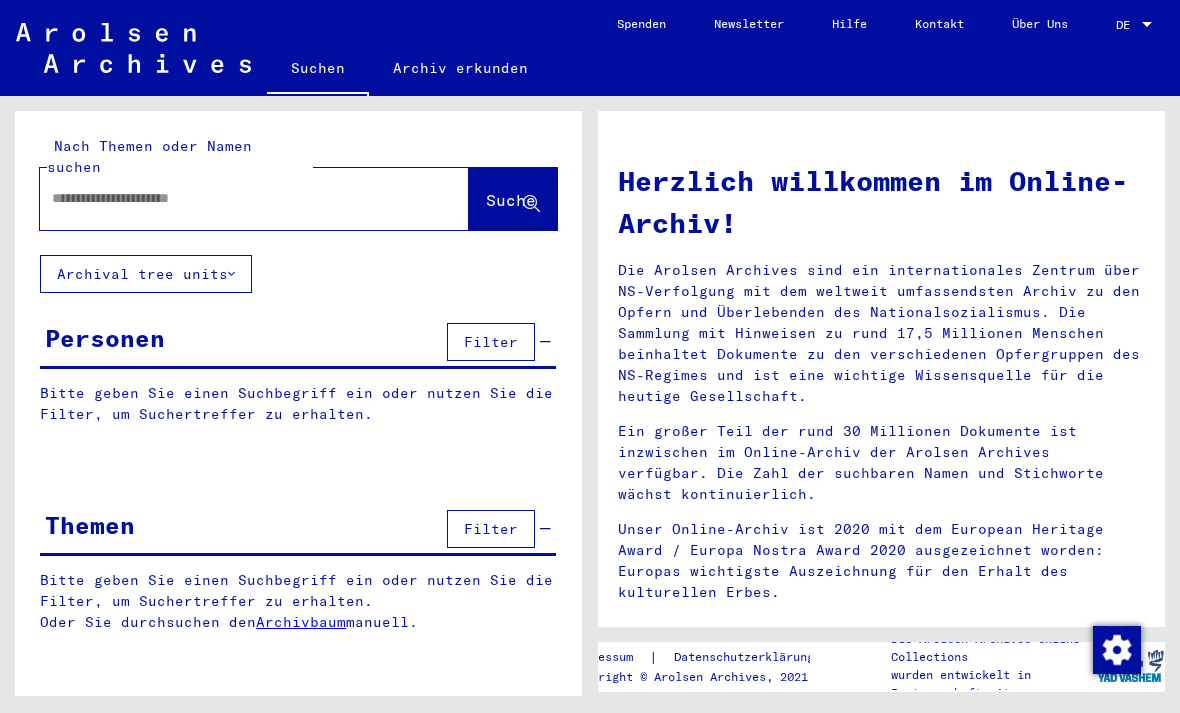 click at bounding box center (230, 198) 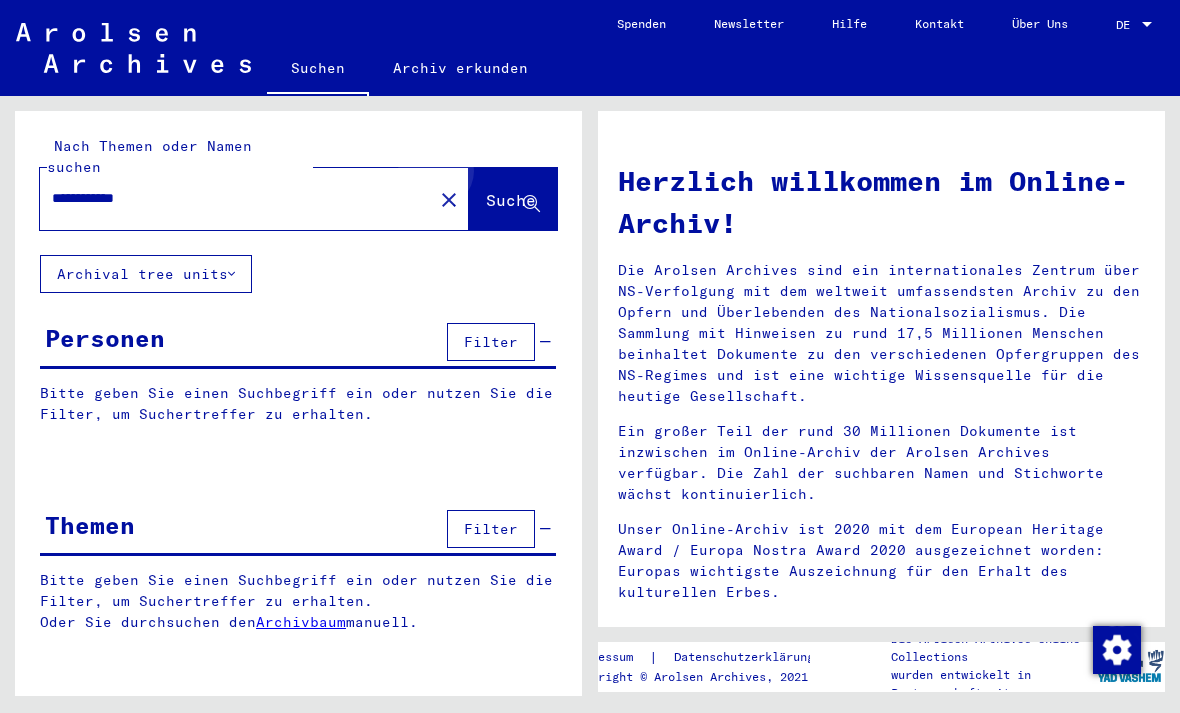 type on "**********" 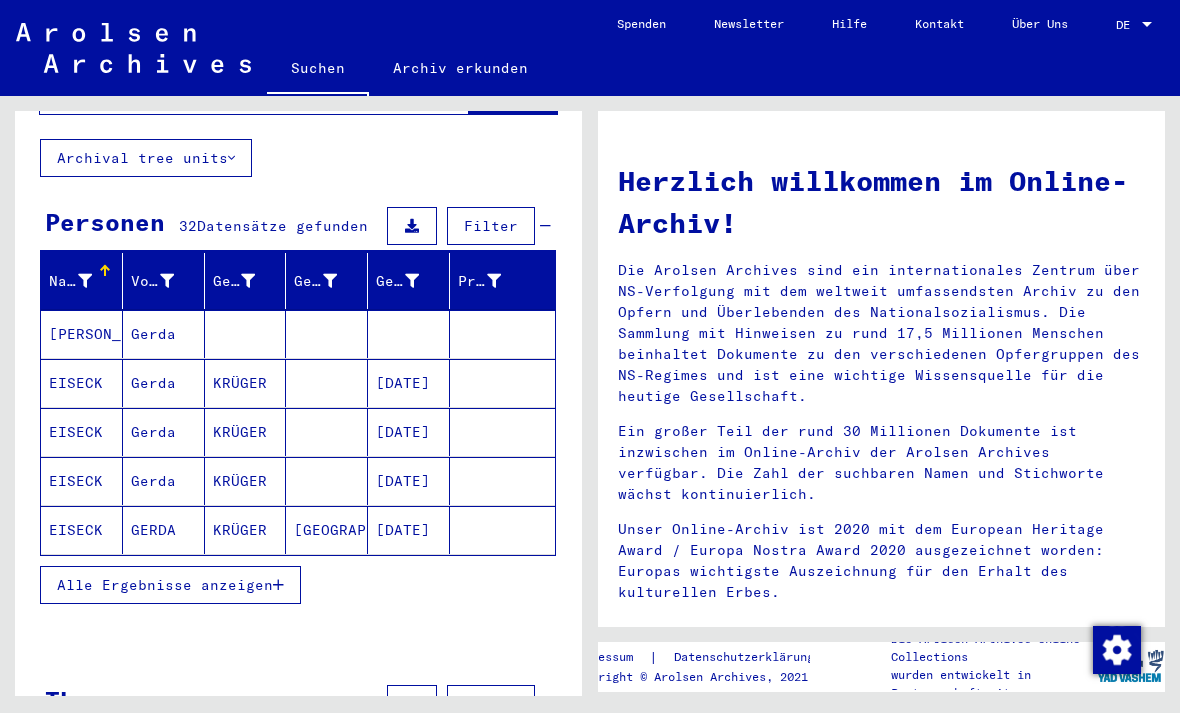 scroll, scrollTop: 121, scrollLeft: 0, axis: vertical 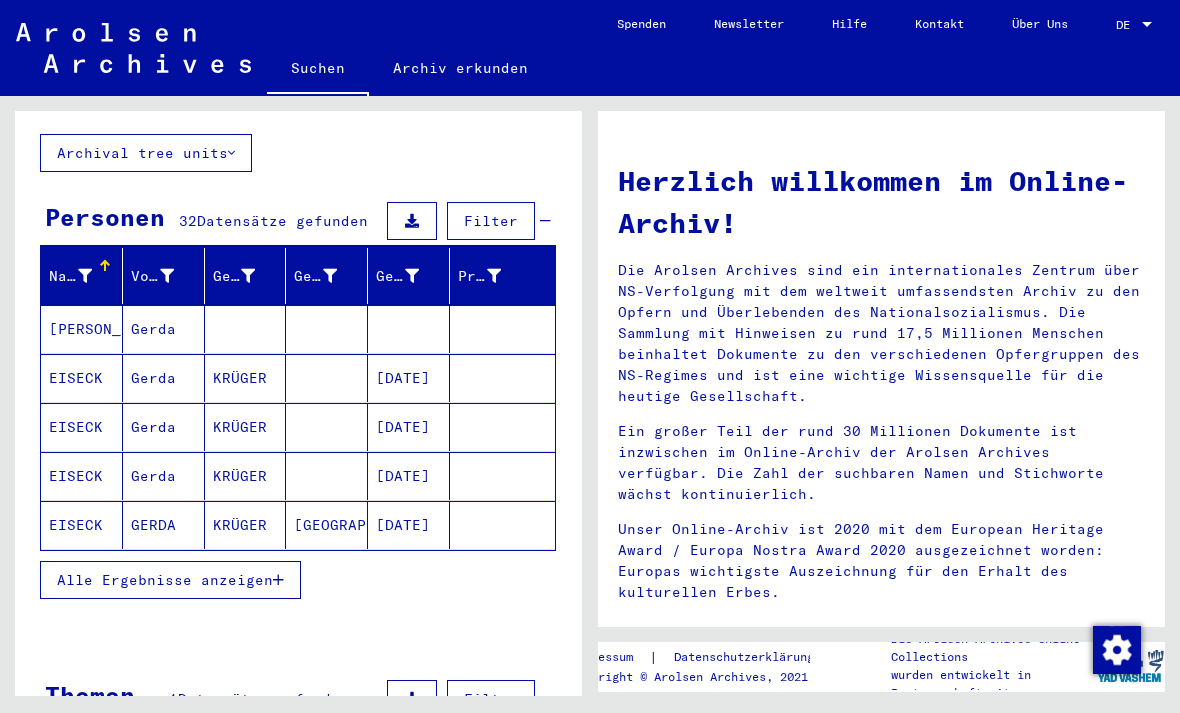 click on "Alle Ergebnisse anzeigen" at bounding box center [165, 580] 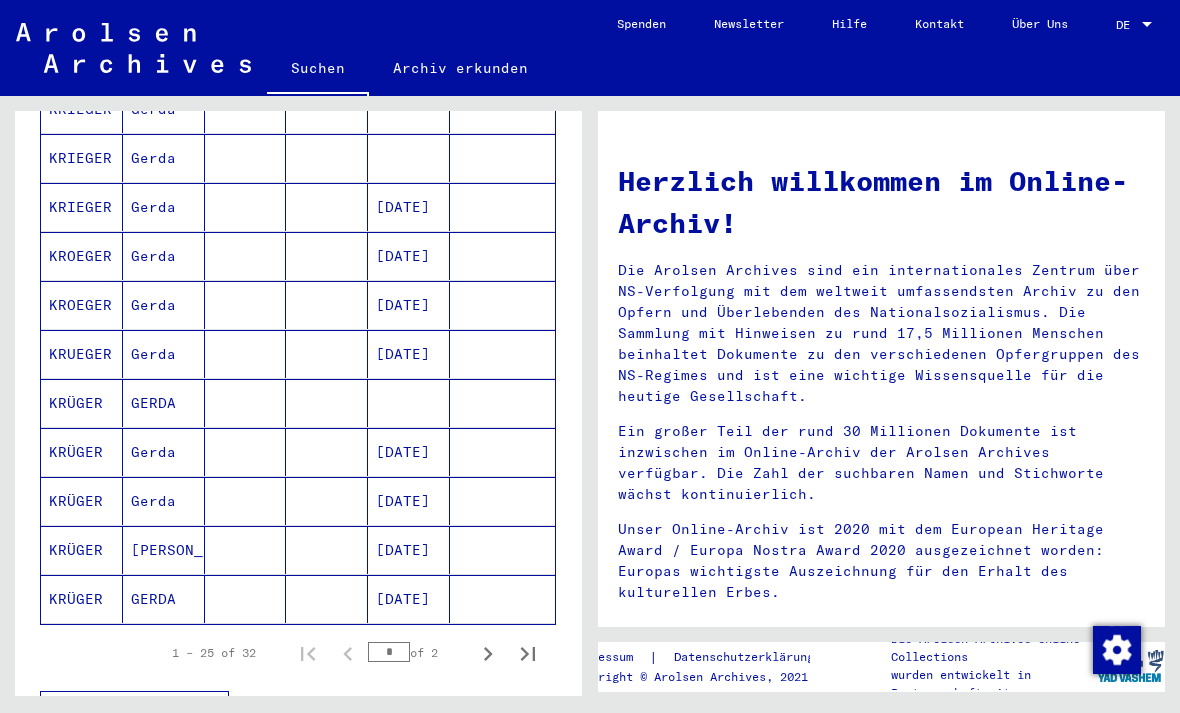 scroll, scrollTop: 1026, scrollLeft: 0, axis: vertical 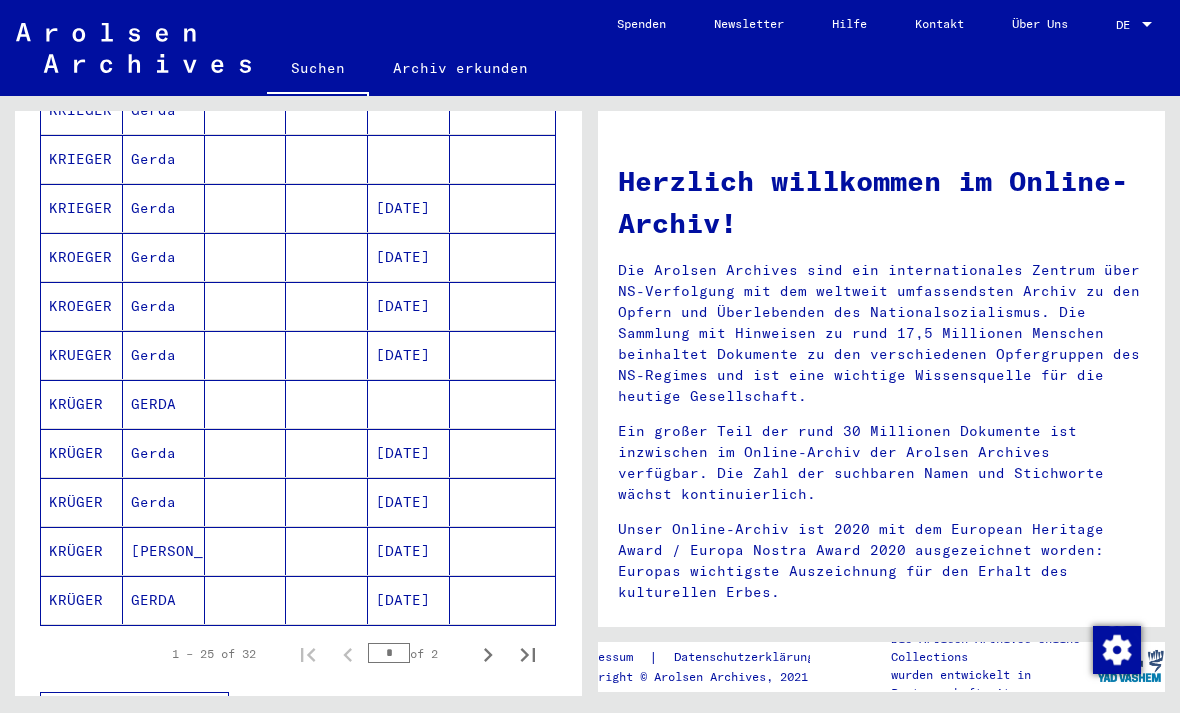 click on "KRÜGER" at bounding box center (82, 453) 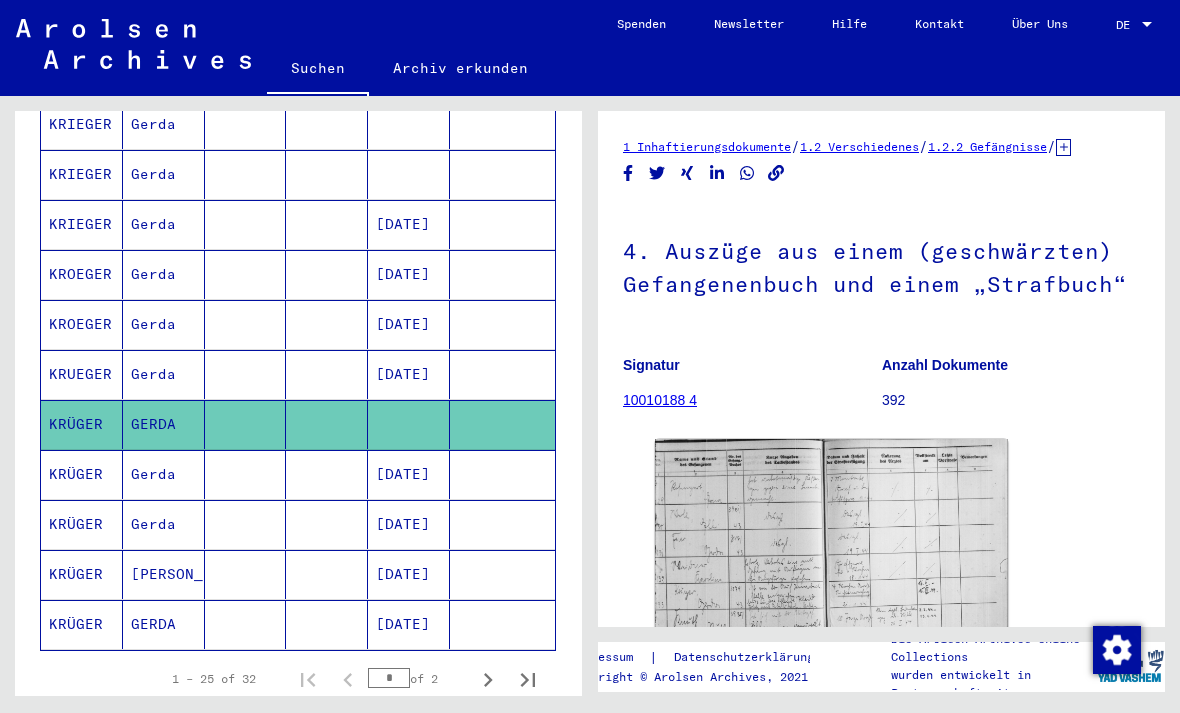 scroll, scrollTop: 0, scrollLeft: 0, axis: both 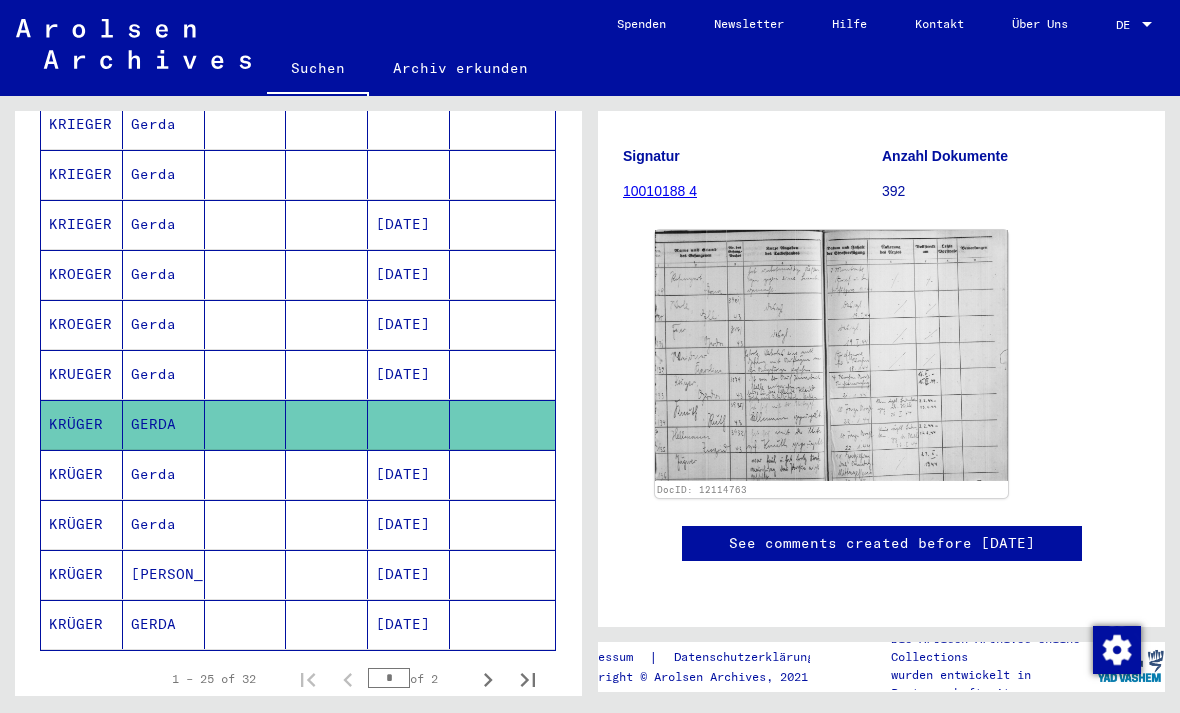 click 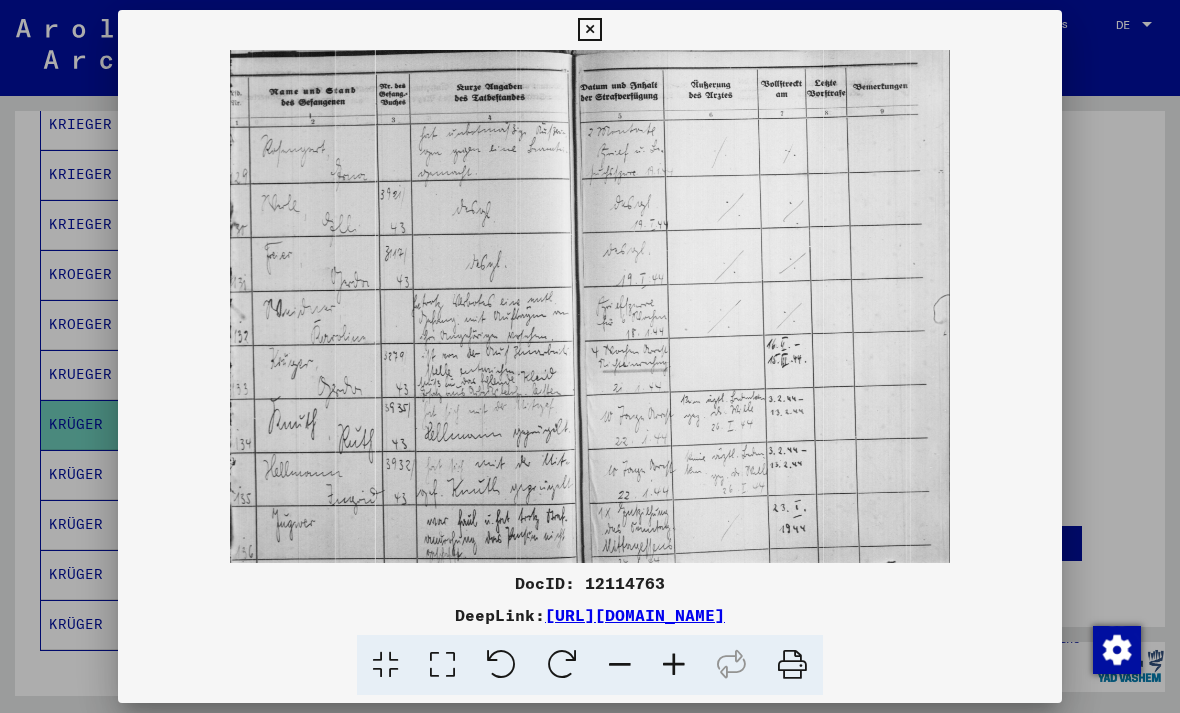 click at bounding box center [589, 30] 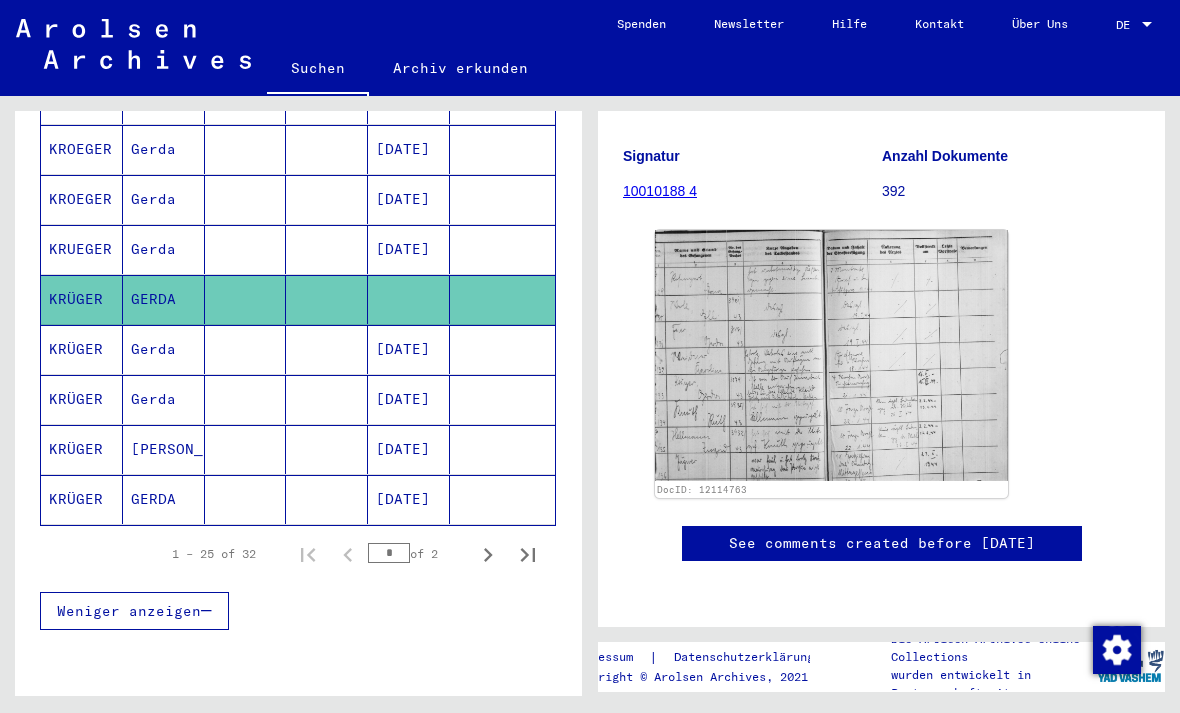 scroll, scrollTop: 1181, scrollLeft: 0, axis: vertical 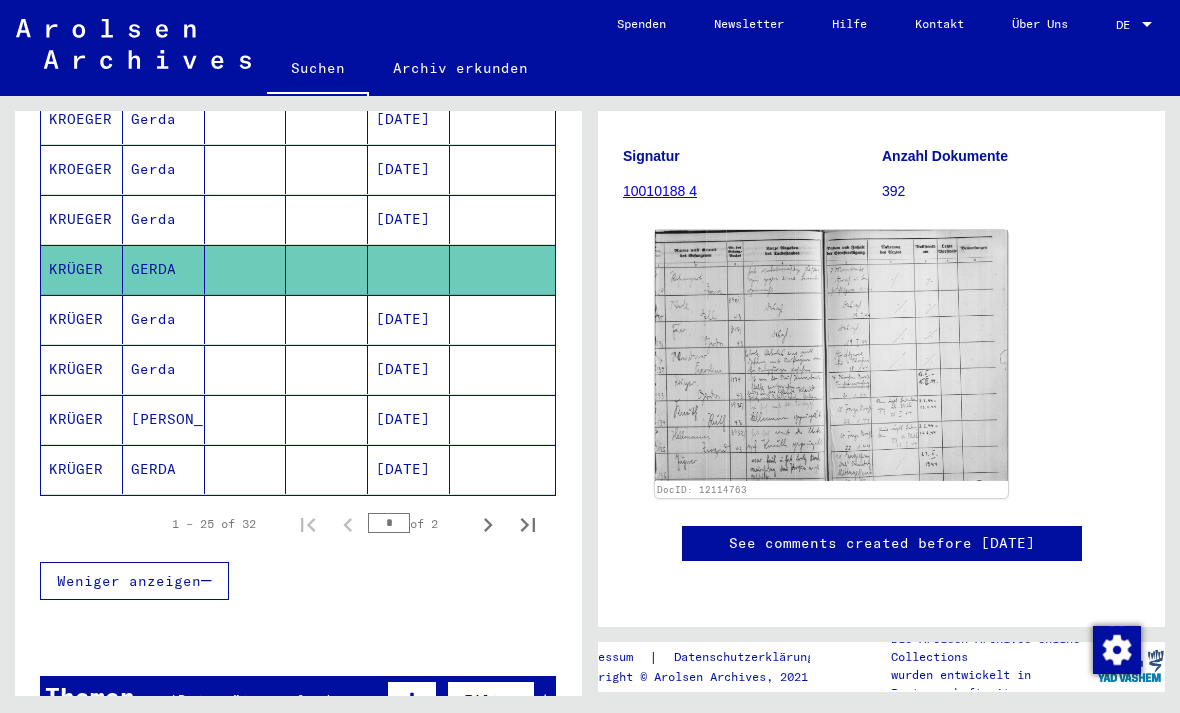 click 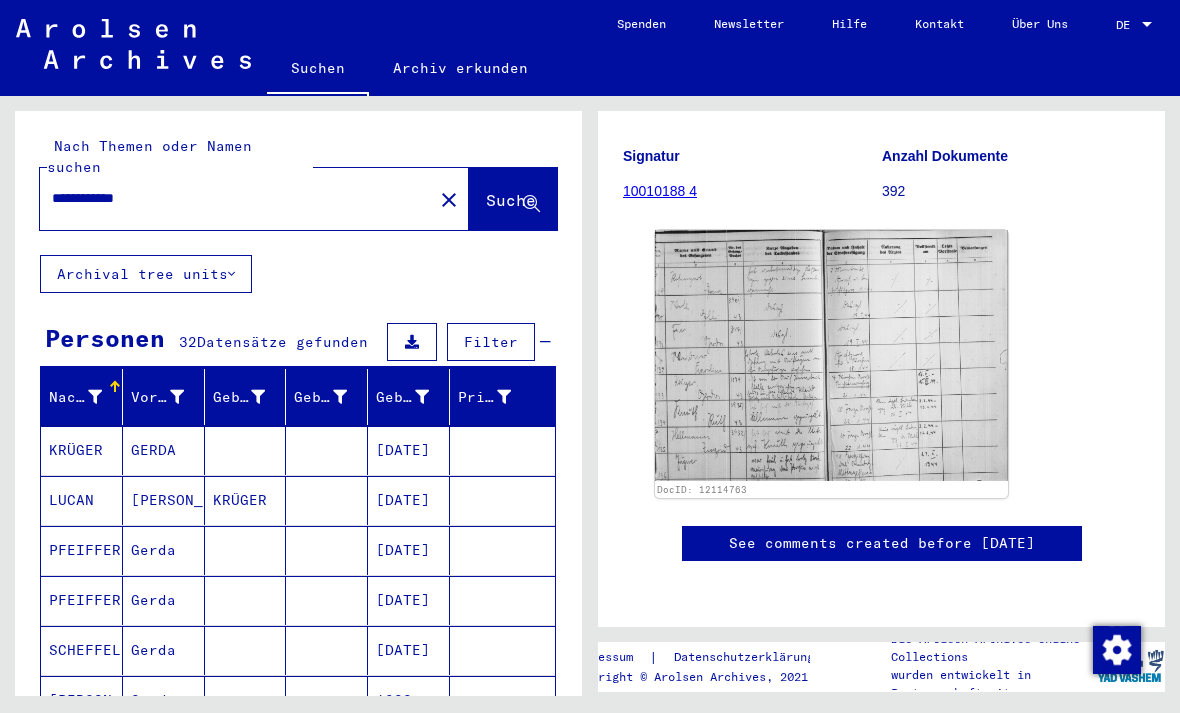 scroll, scrollTop: 0, scrollLeft: 0, axis: both 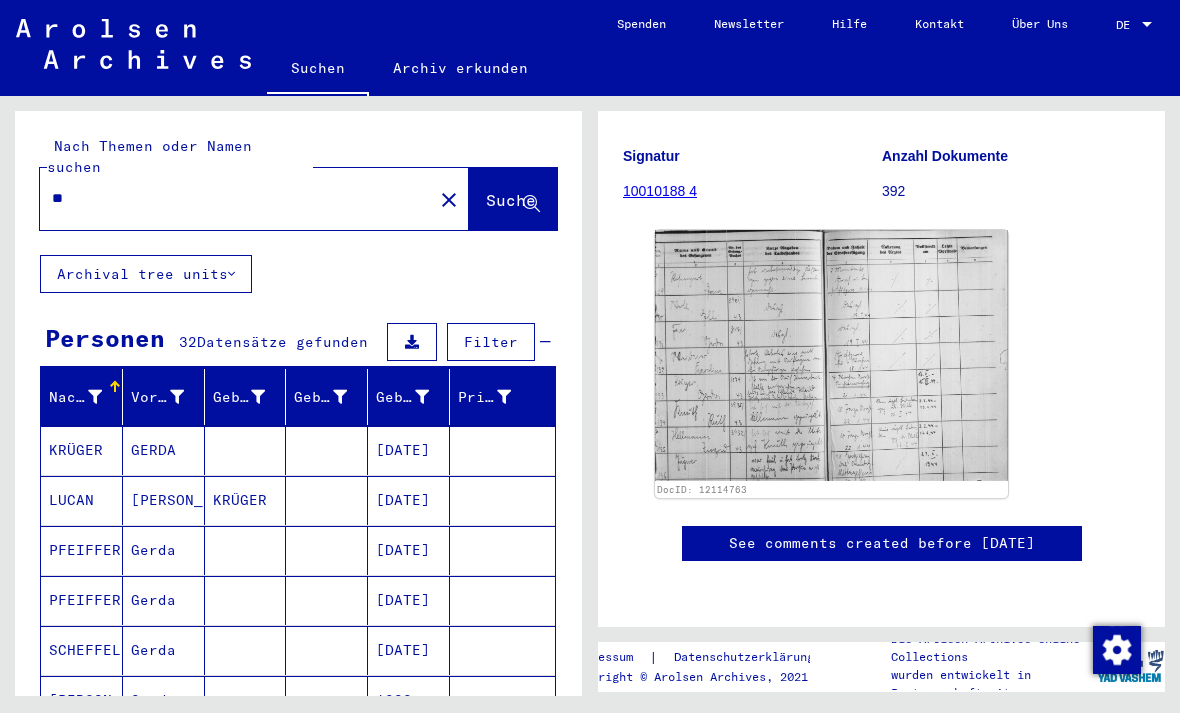 type on "*" 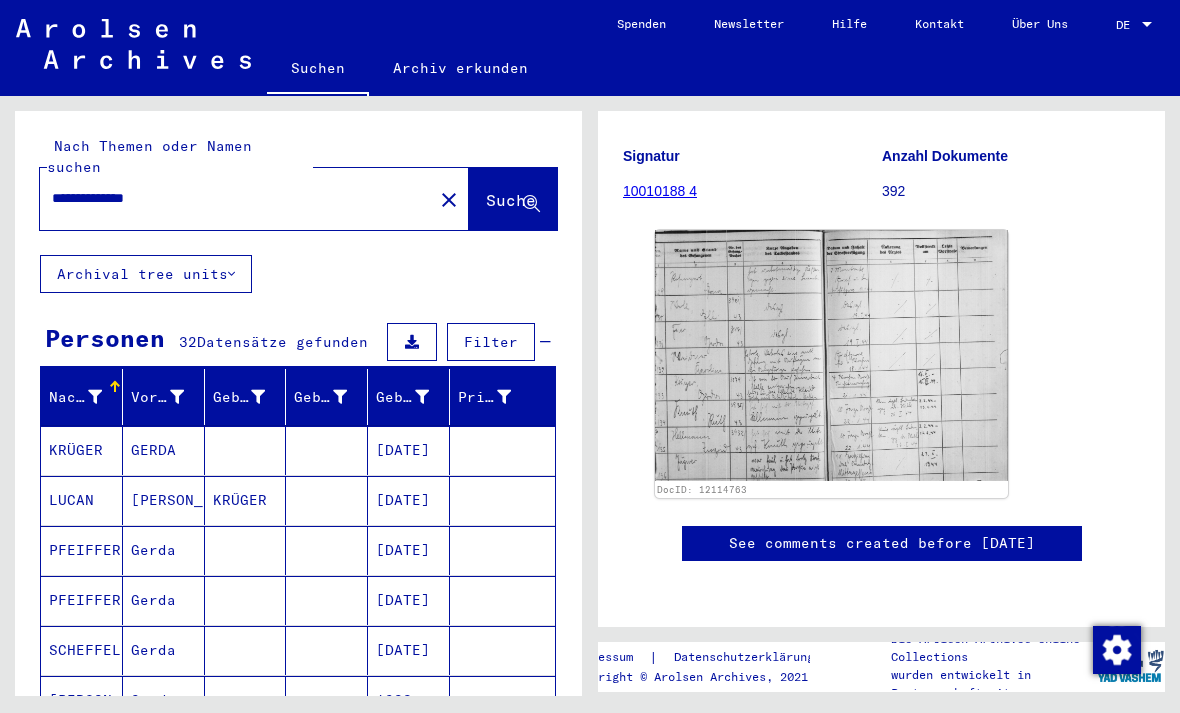 type on "**********" 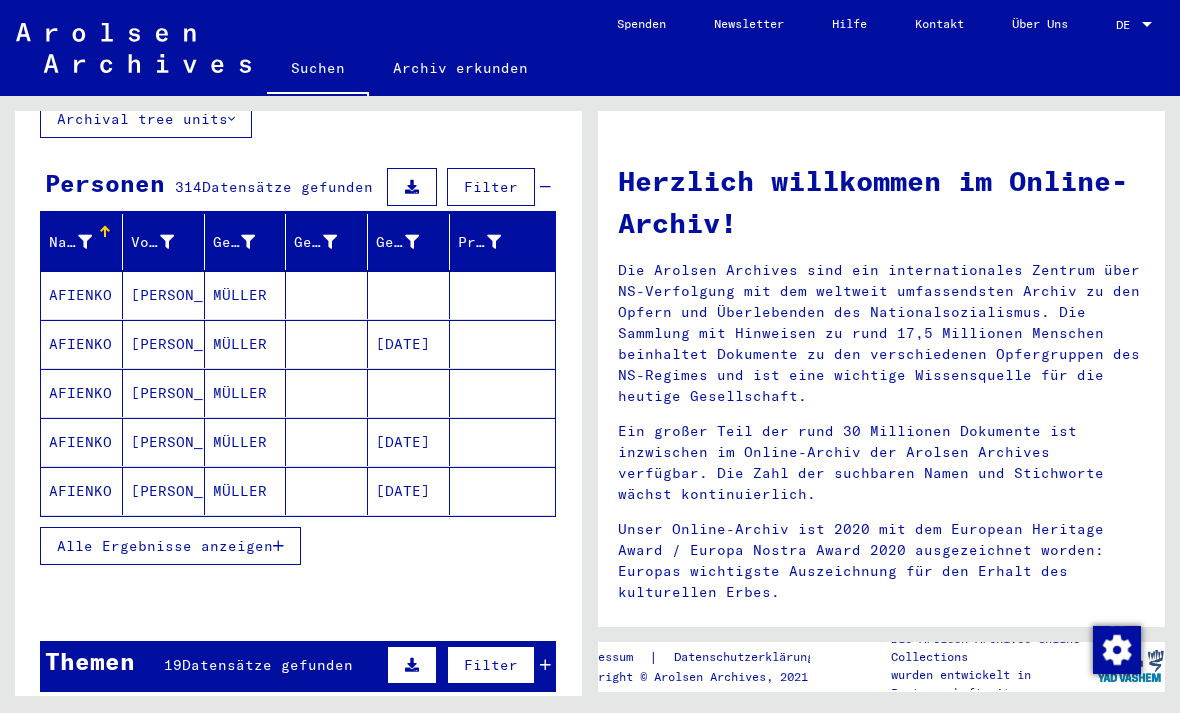 scroll, scrollTop: 156, scrollLeft: 0, axis: vertical 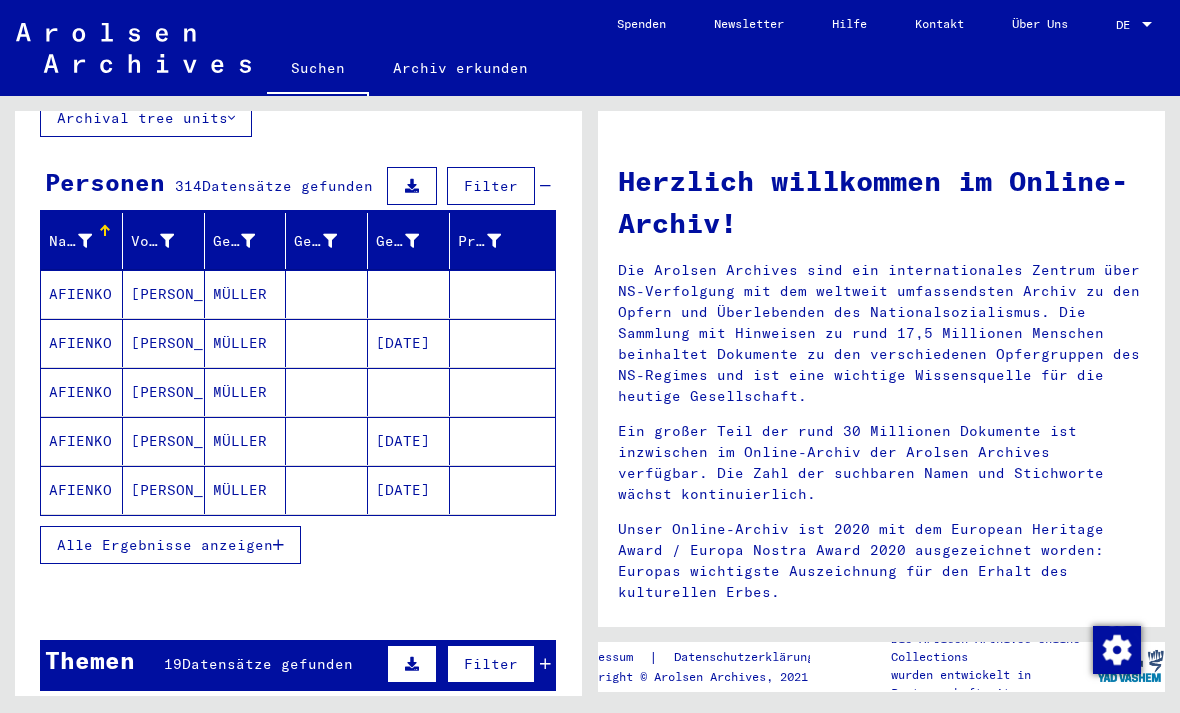 click on "Alle Ergebnisse anzeigen" at bounding box center [165, 545] 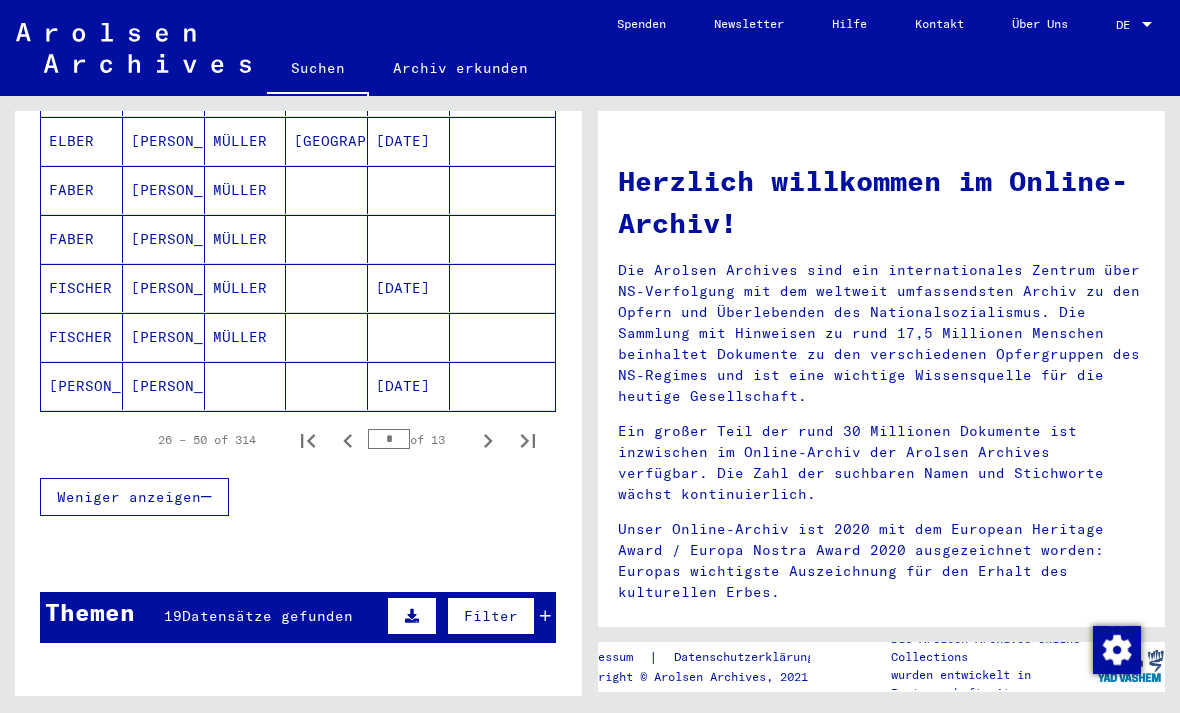 scroll, scrollTop: 1238, scrollLeft: 0, axis: vertical 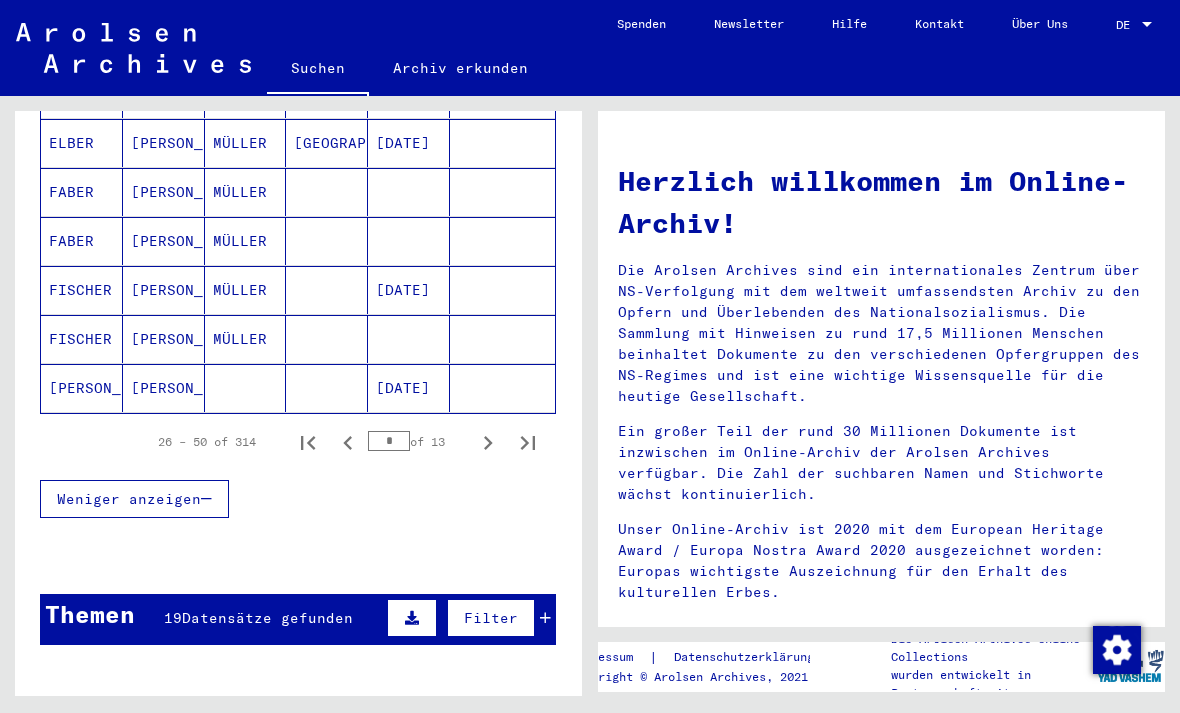 click 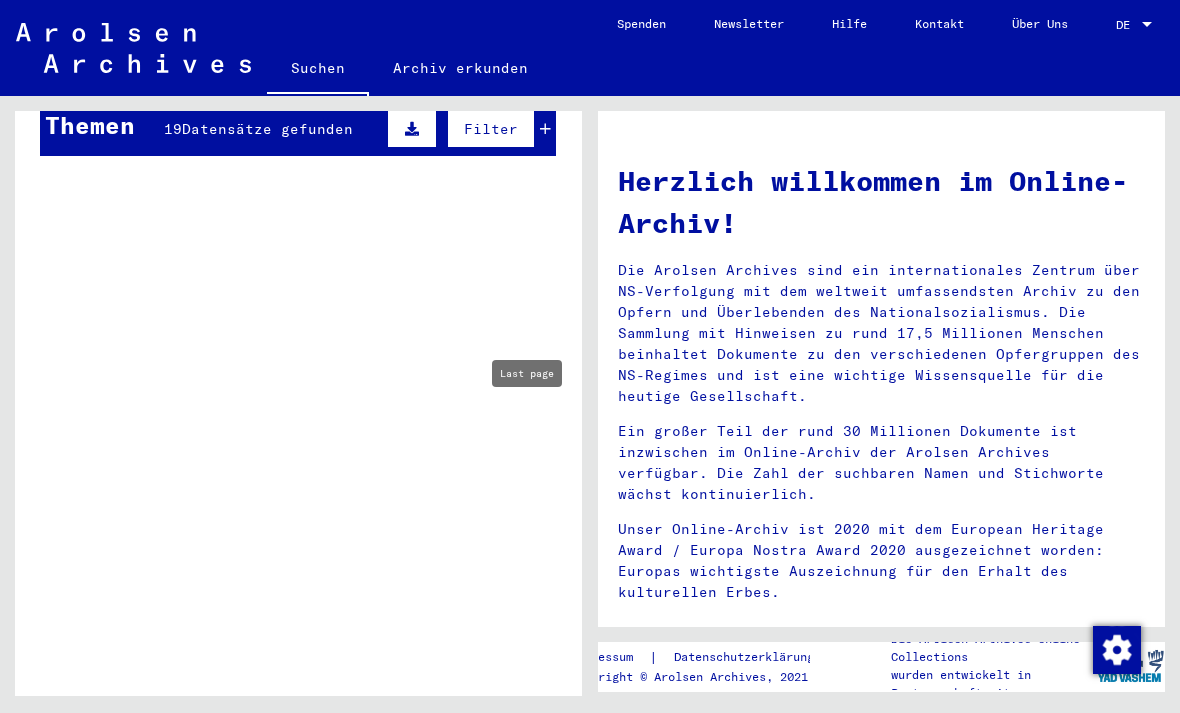 type on "**" 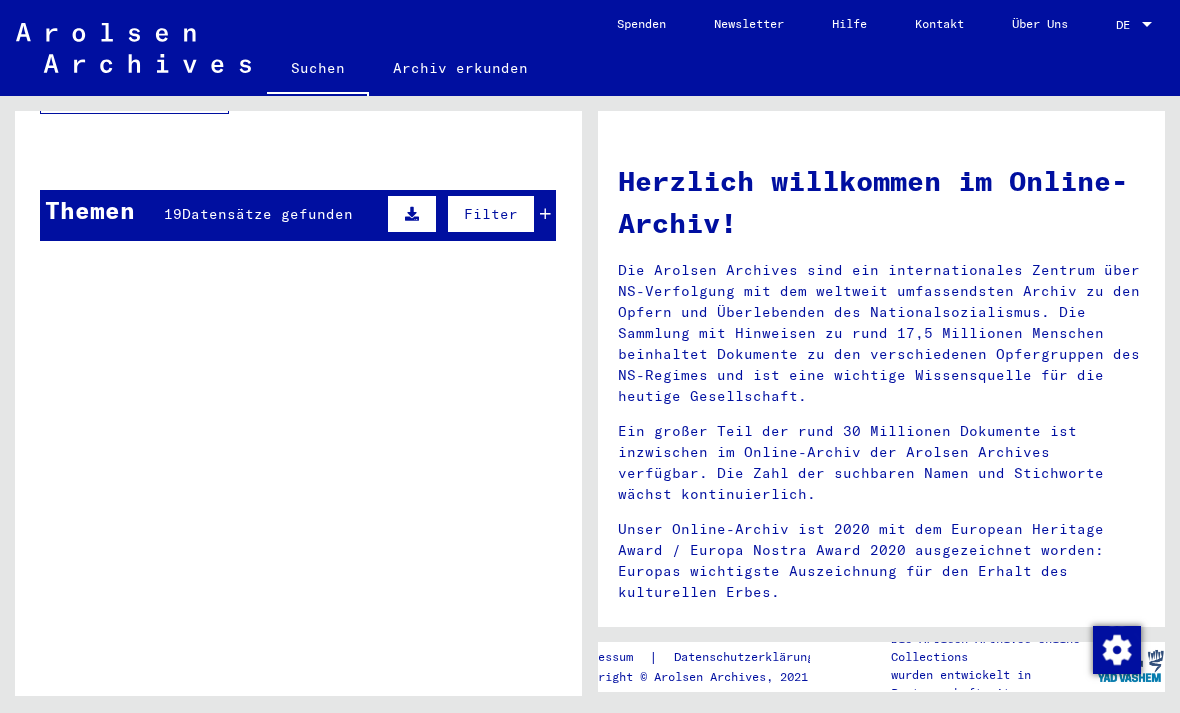 scroll, scrollTop: 0, scrollLeft: 0, axis: both 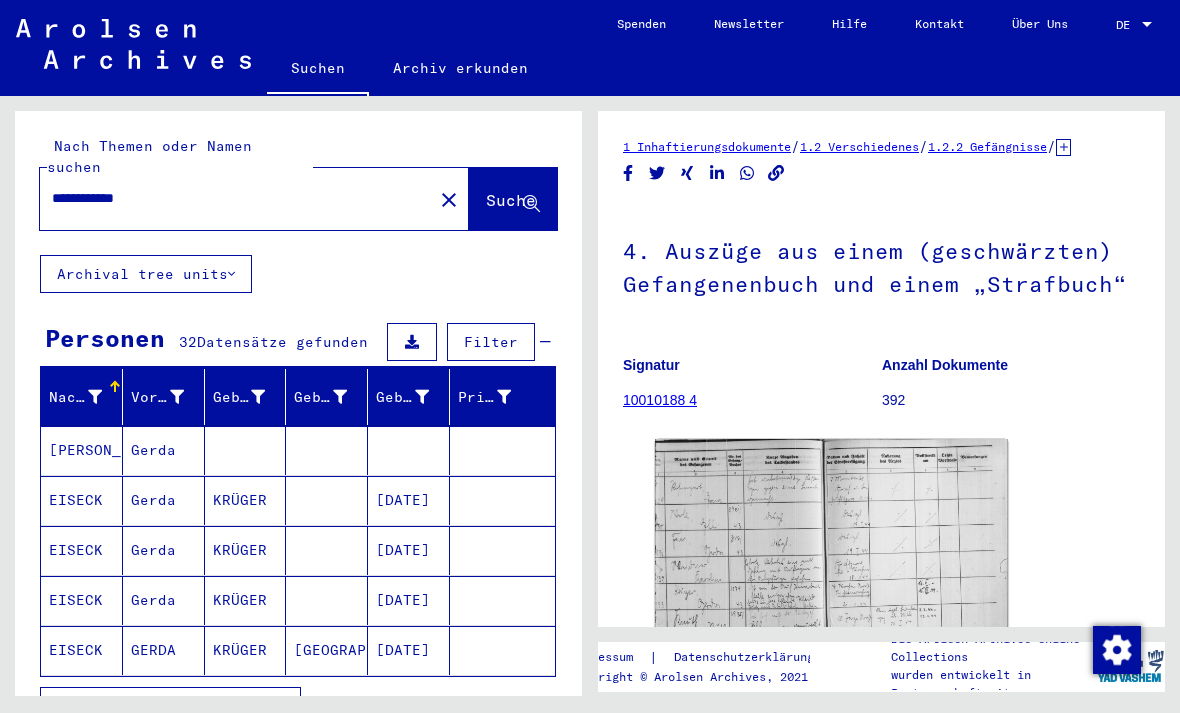 click on "**********" at bounding box center [236, 198] 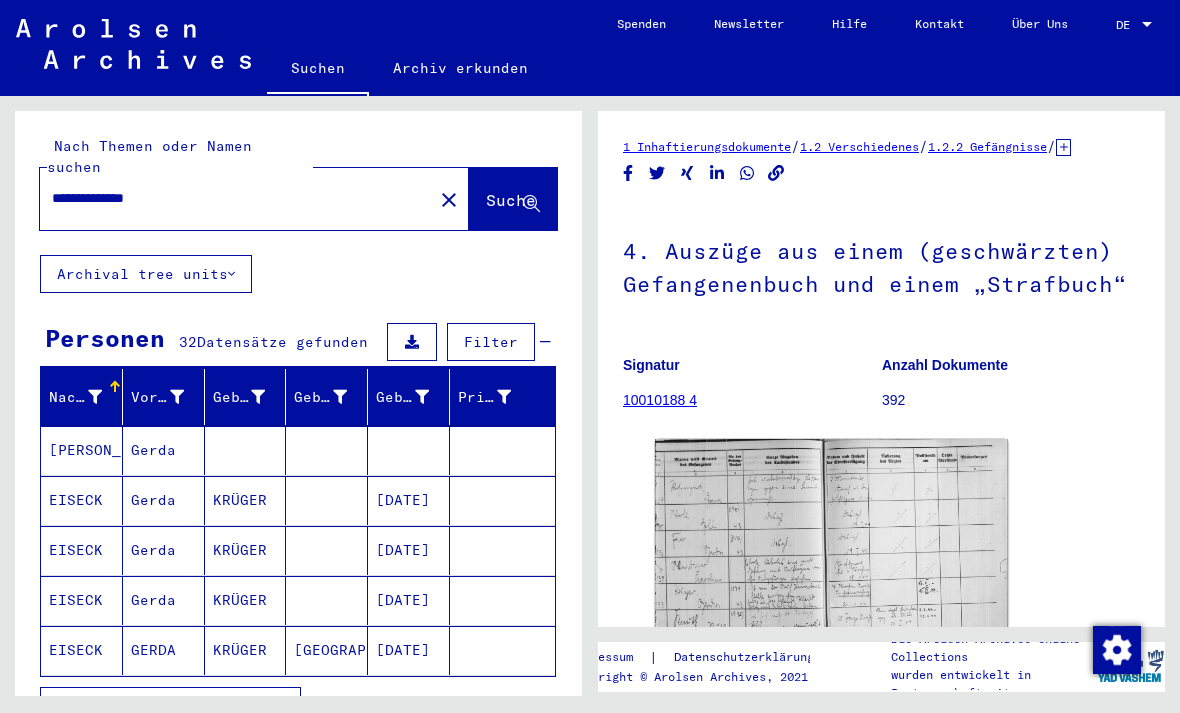 click on "Suche" 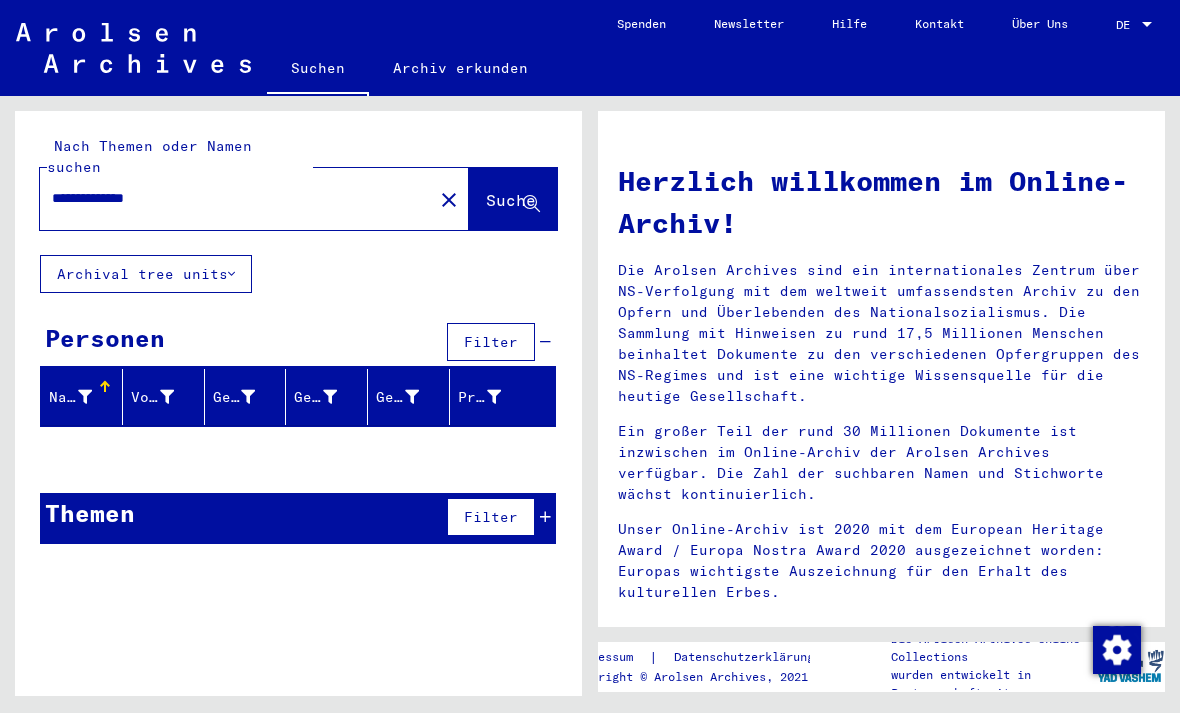 click on "**********" at bounding box center [230, 198] 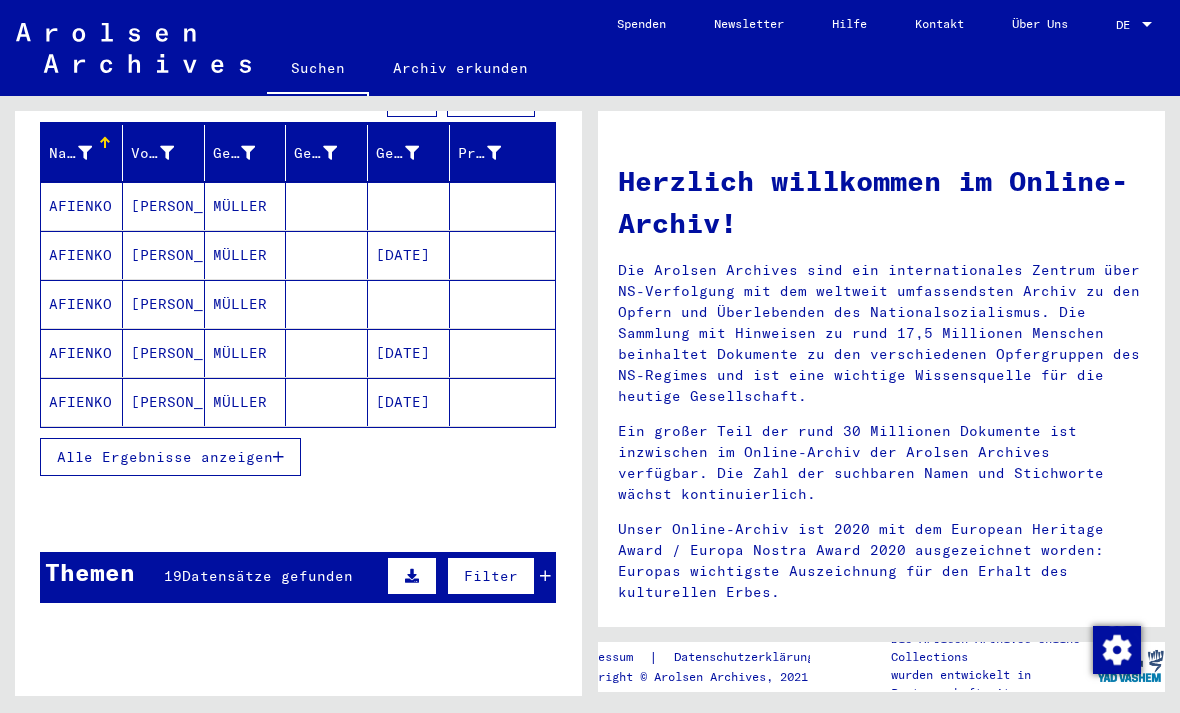 scroll, scrollTop: 253, scrollLeft: 0, axis: vertical 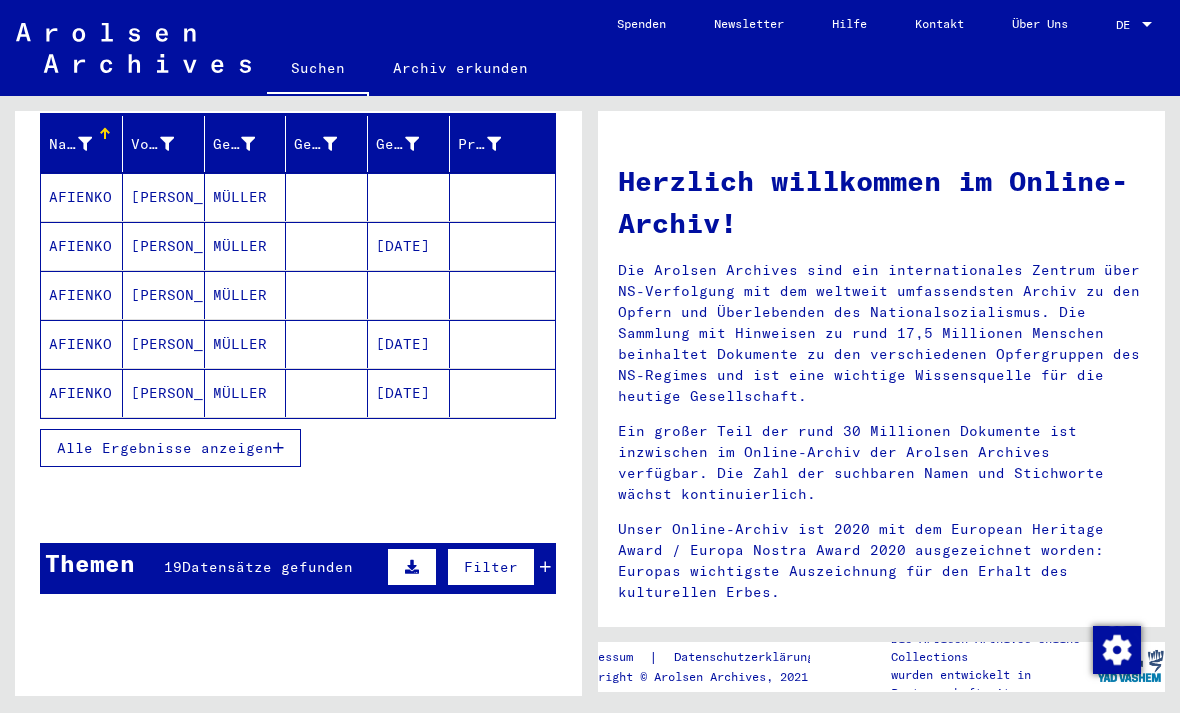 click at bounding box center [278, 448] 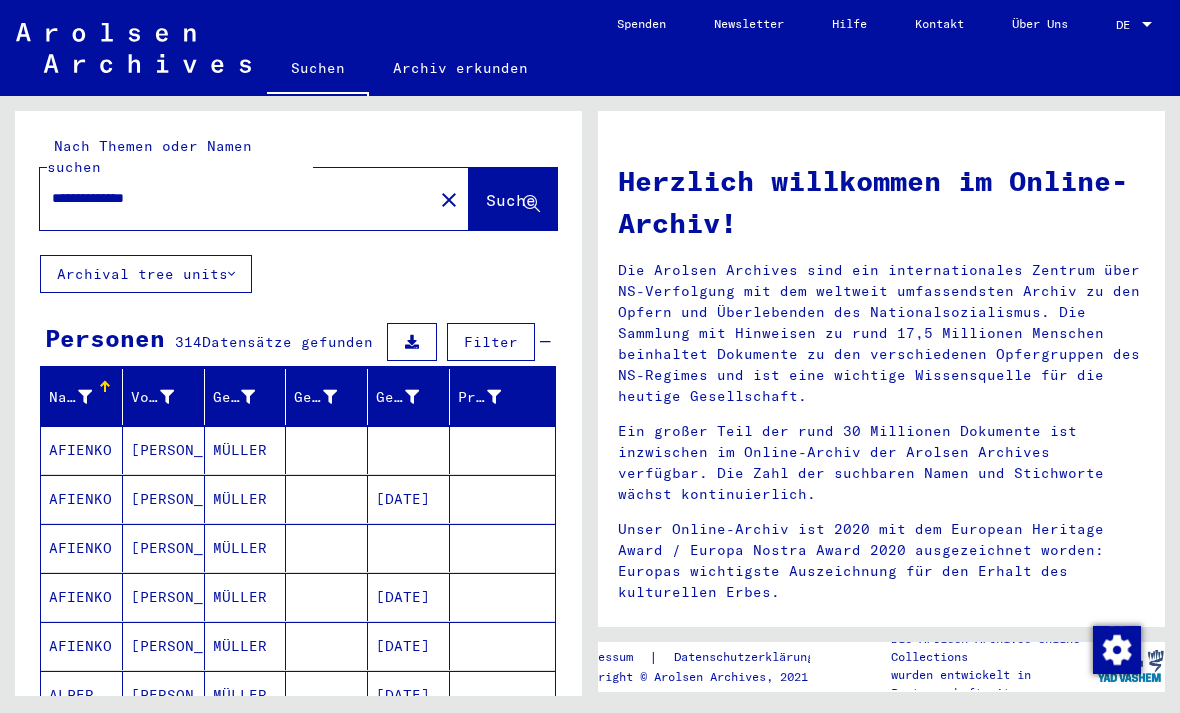 scroll, scrollTop: -2, scrollLeft: 0, axis: vertical 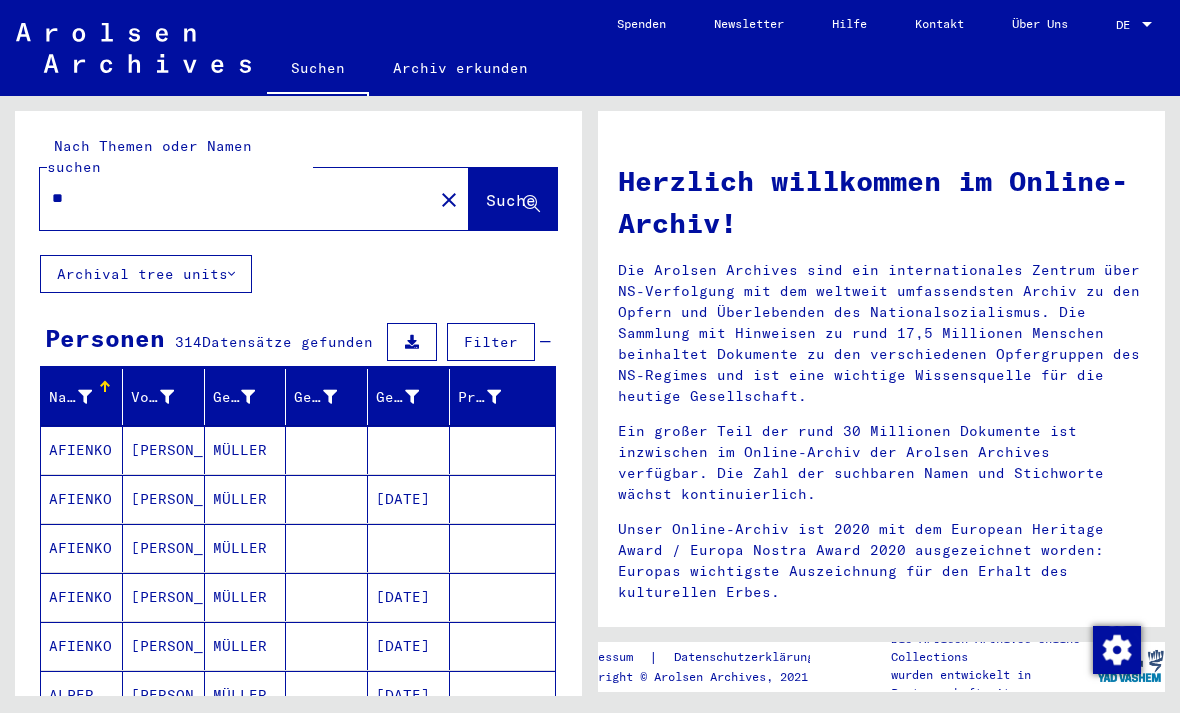 type on "*" 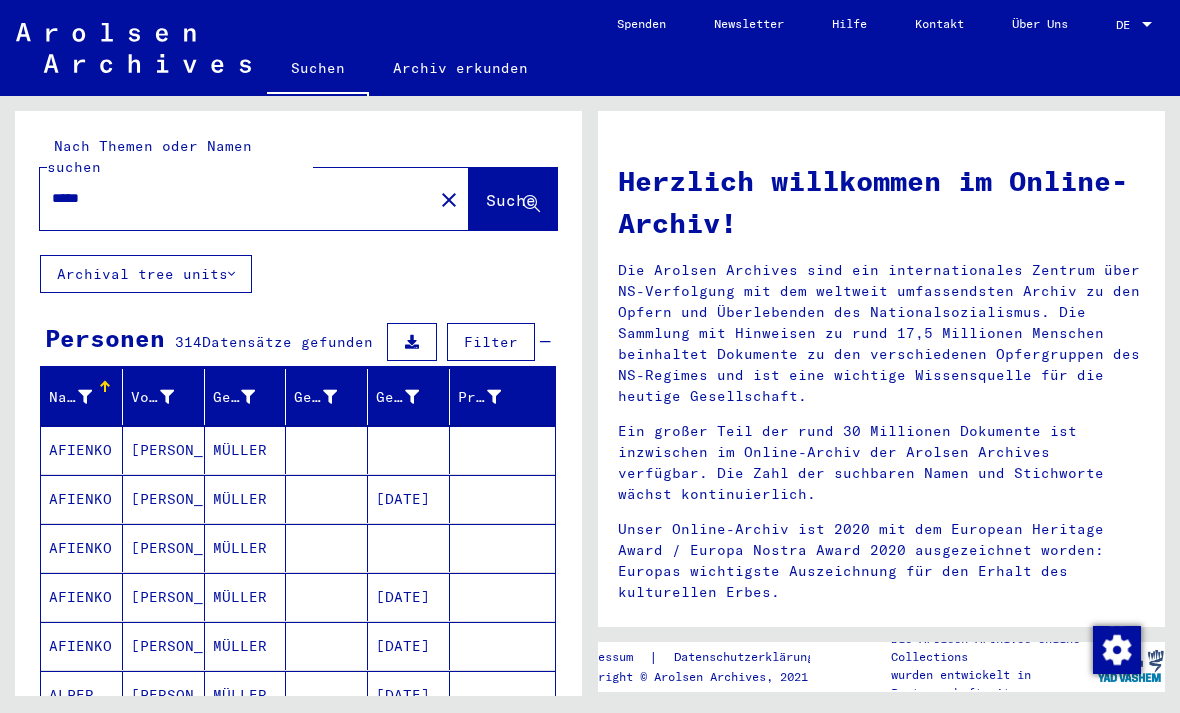 type on "*****" 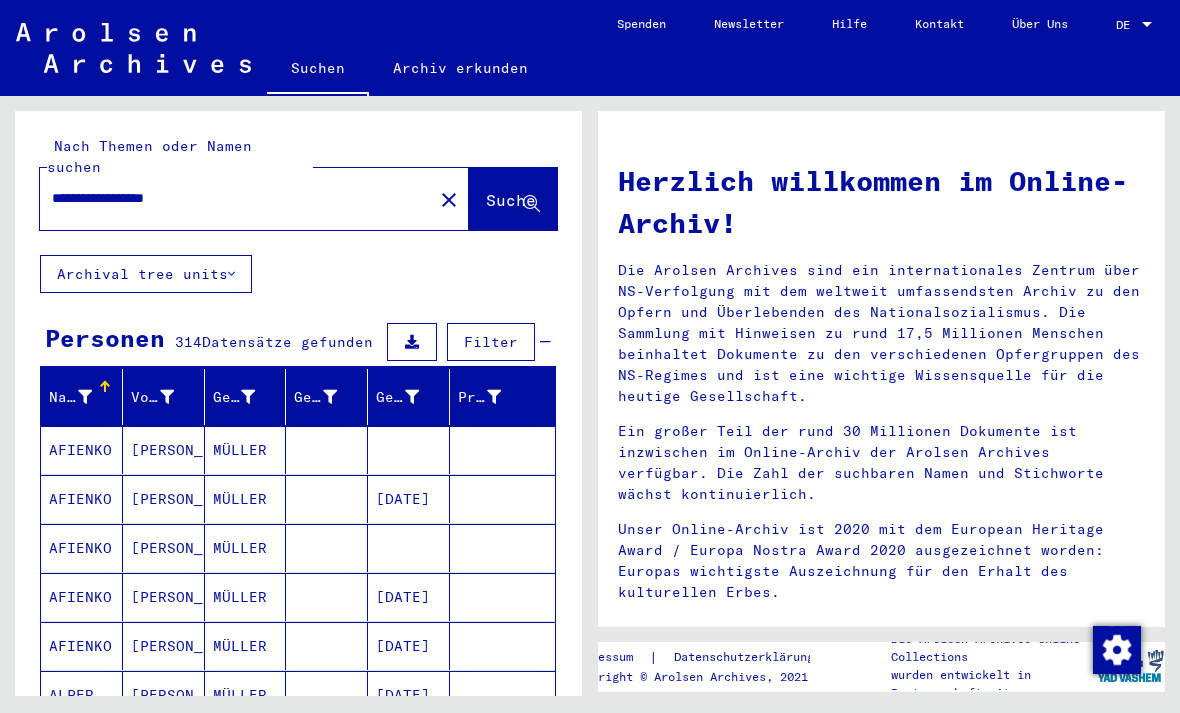 type on "**********" 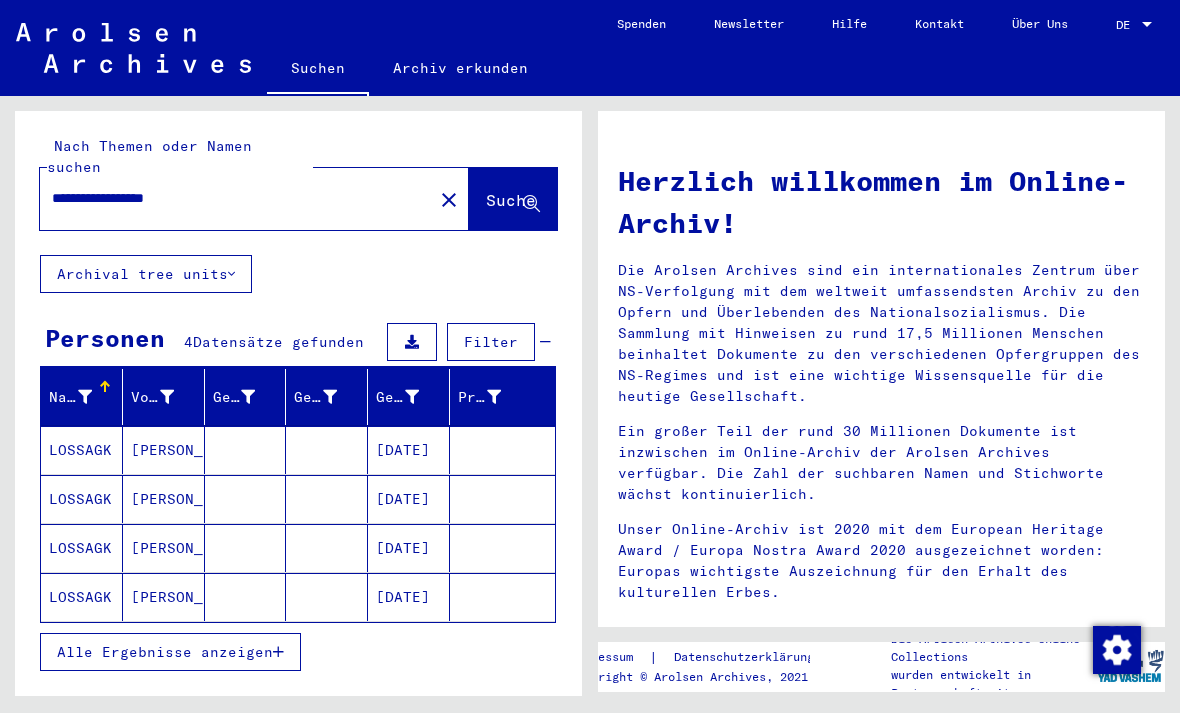 click on "LOSSAGK" at bounding box center (82, 499) 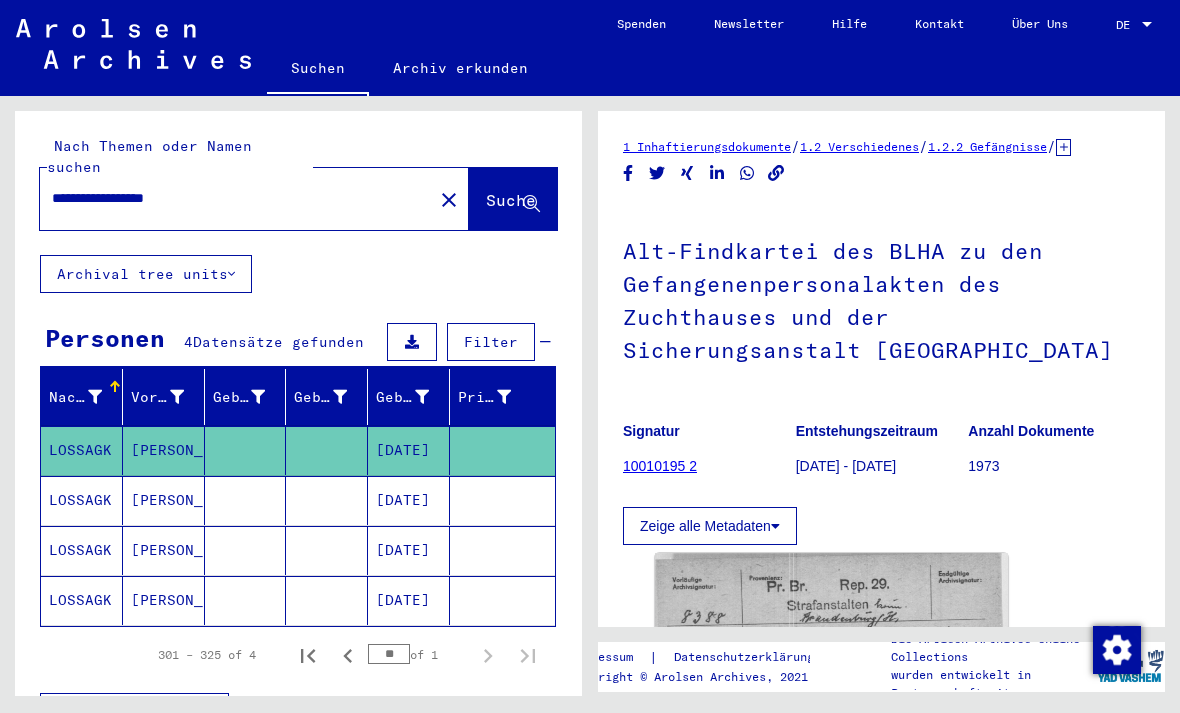 scroll, scrollTop: 0, scrollLeft: 0, axis: both 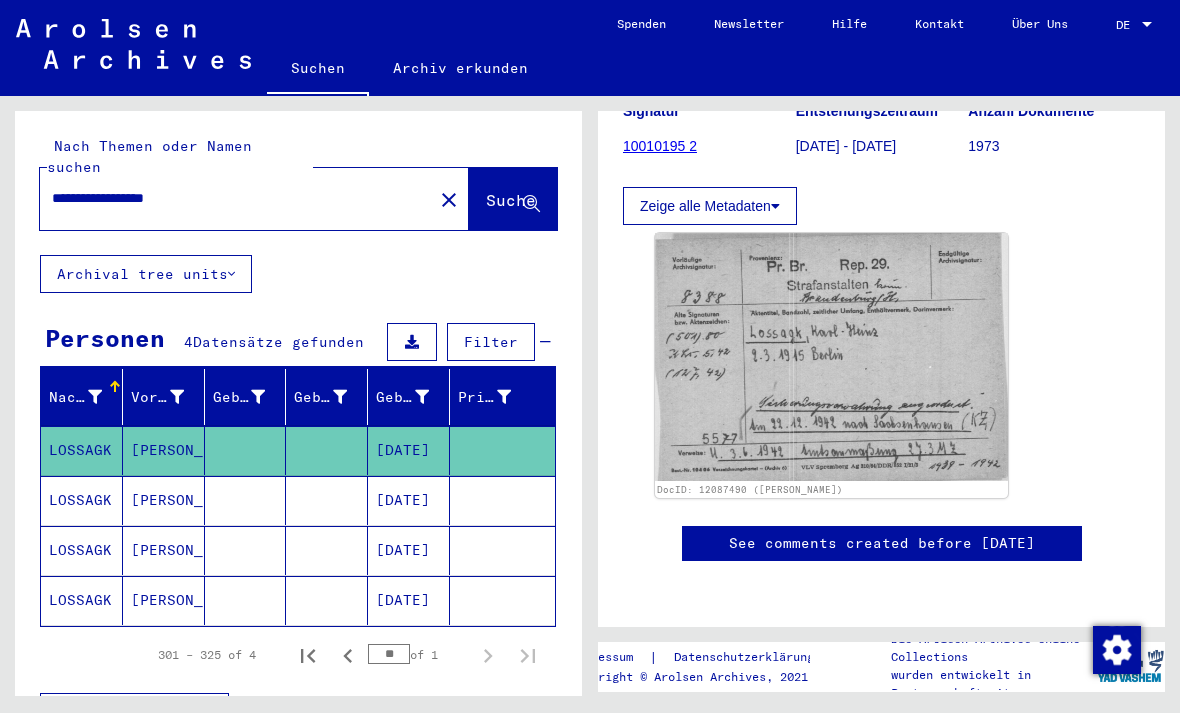 click 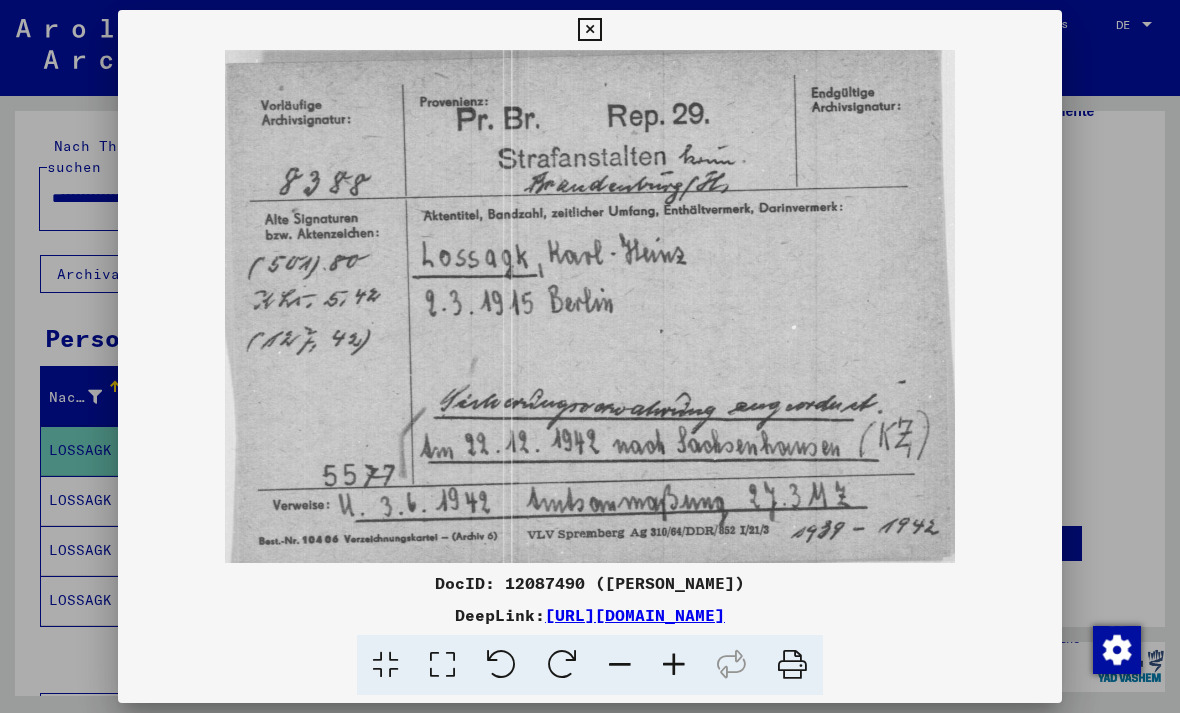 click at bounding box center [792, 665] 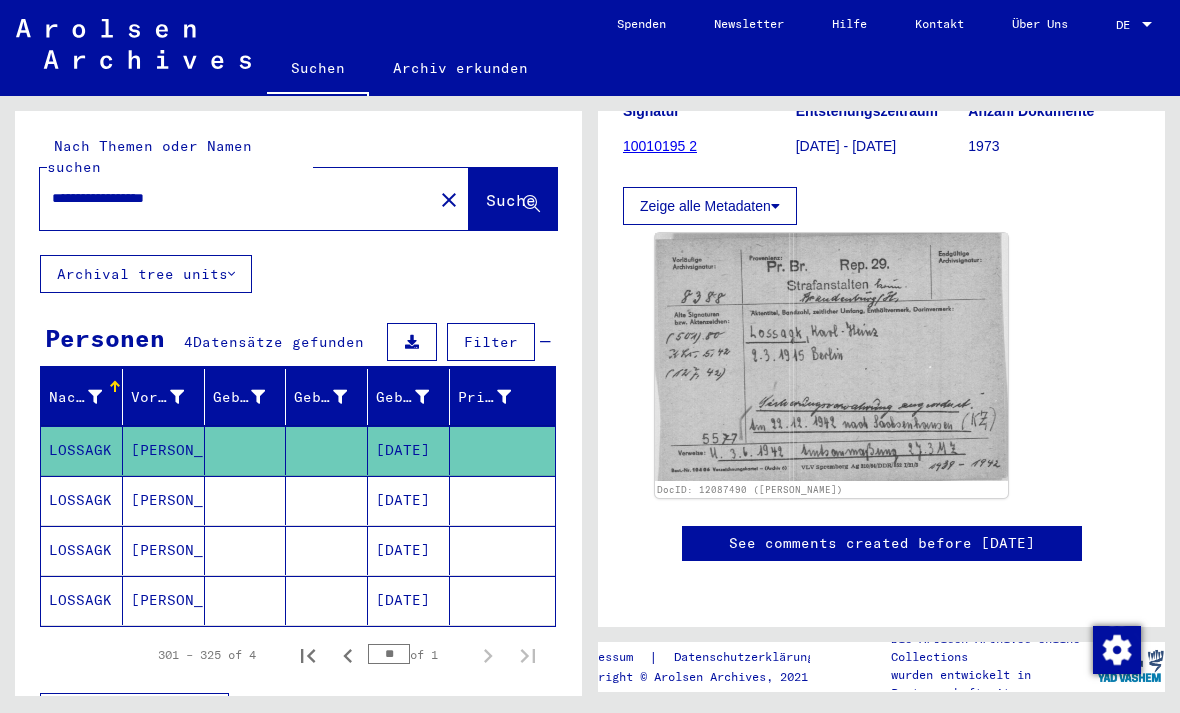 click at bounding box center [327, 550] 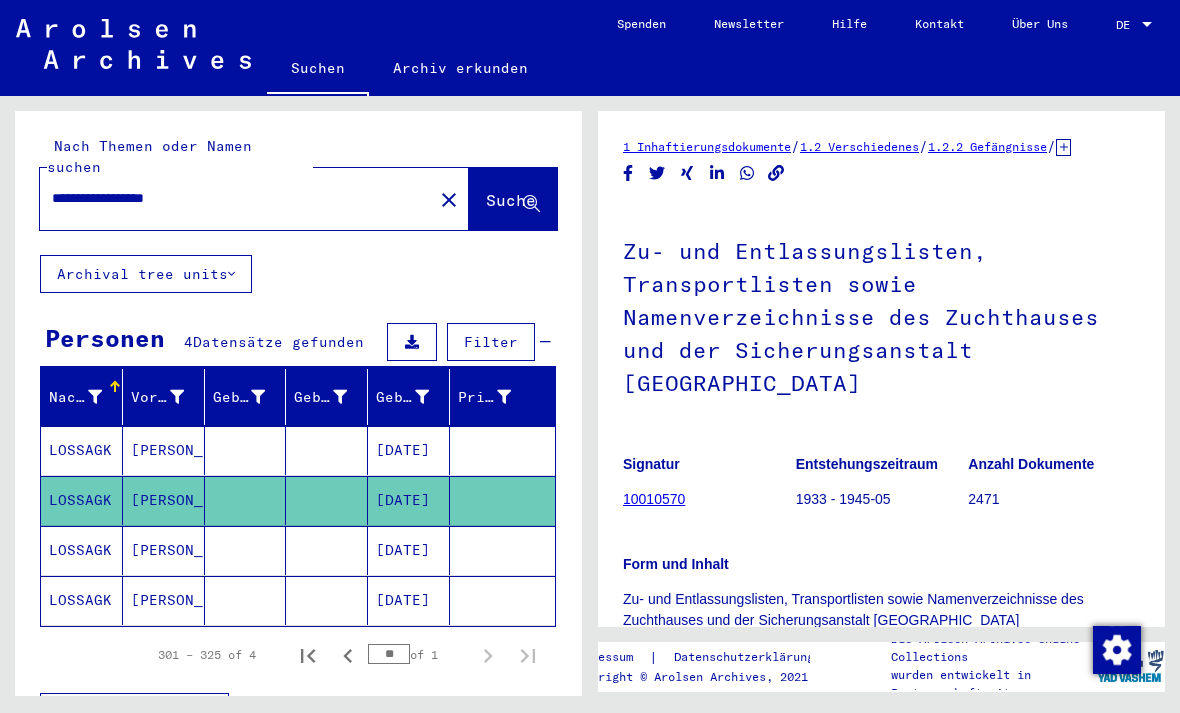 scroll, scrollTop: 115, scrollLeft: 0, axis: vertical 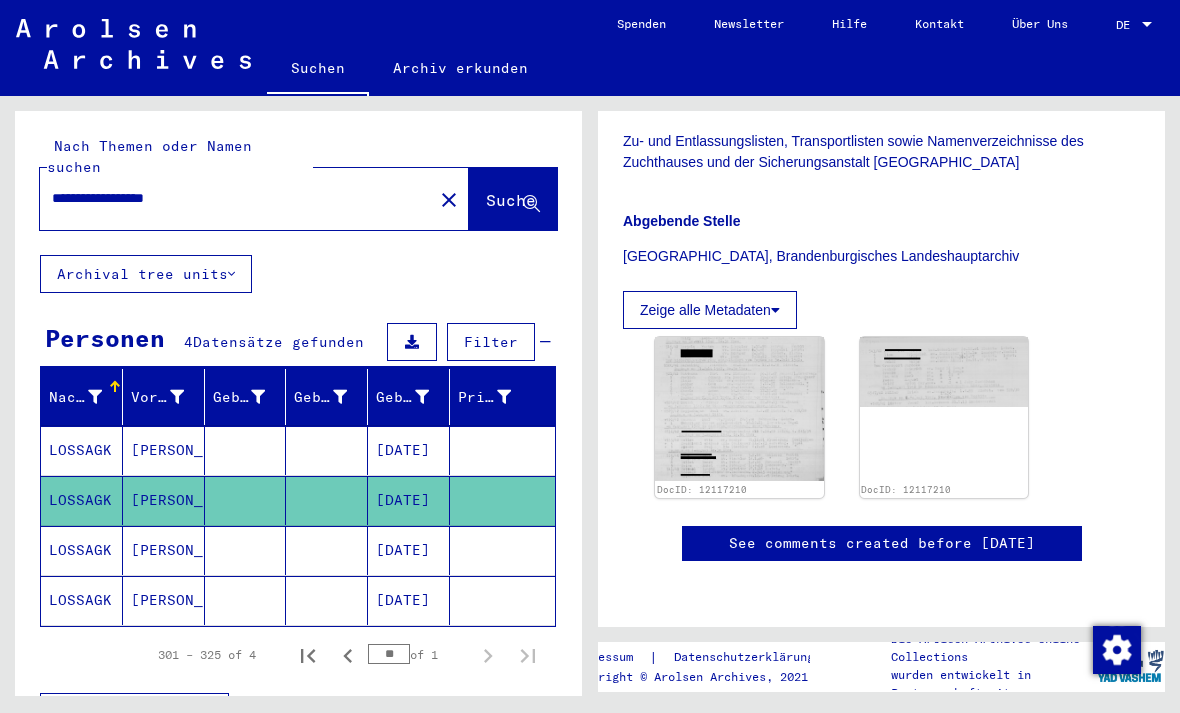 click 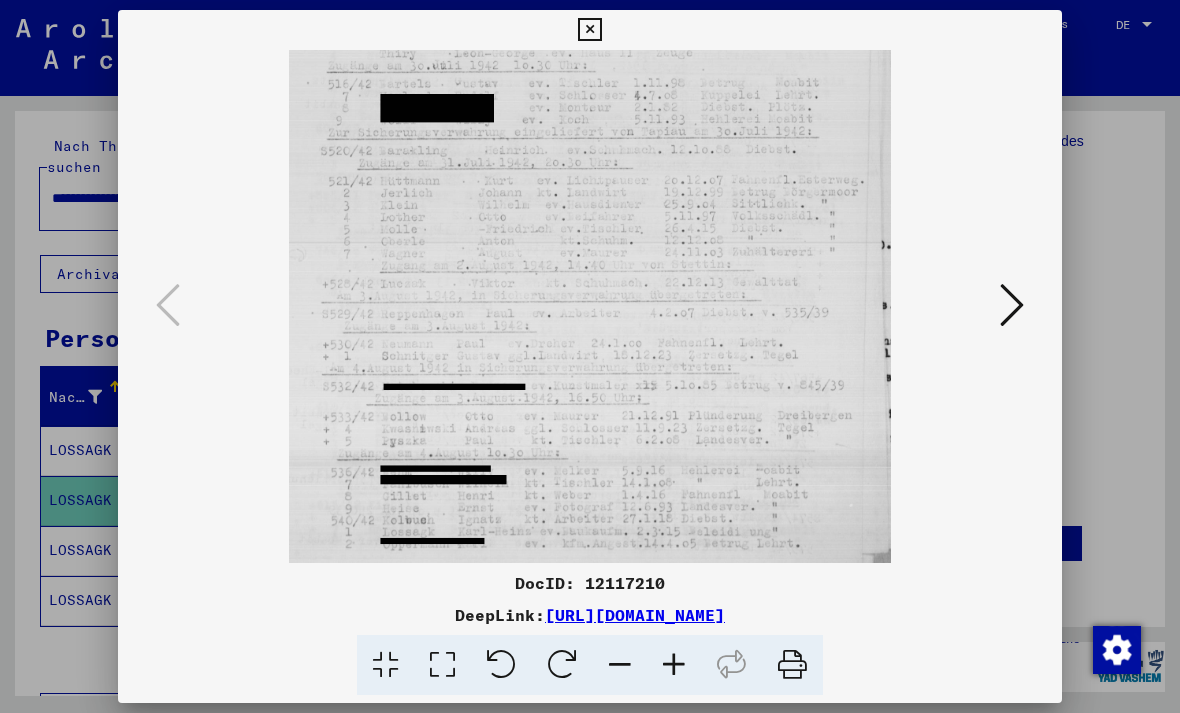 click at bounding box center (792, 665) 